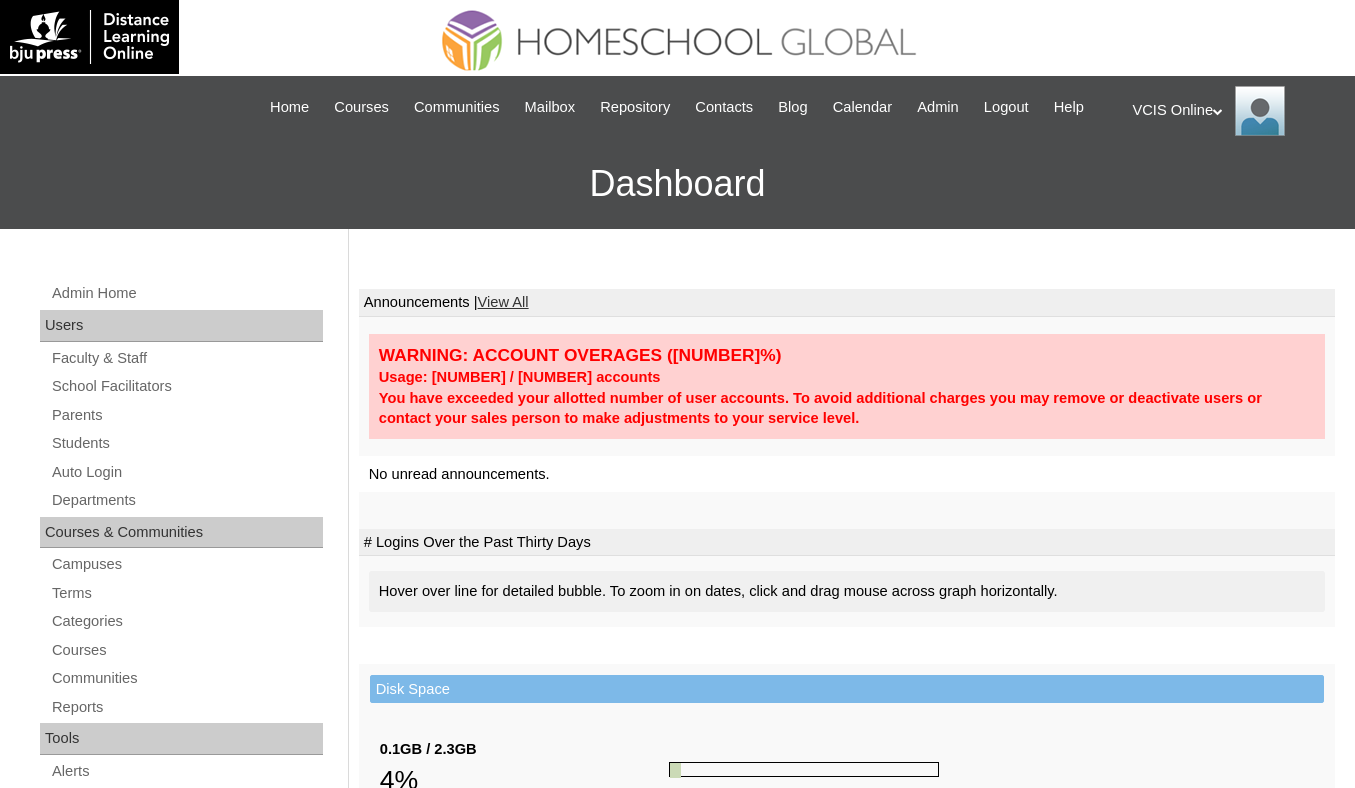 scroll, scrollTop: 0, scrollLeft: 0, axis: both 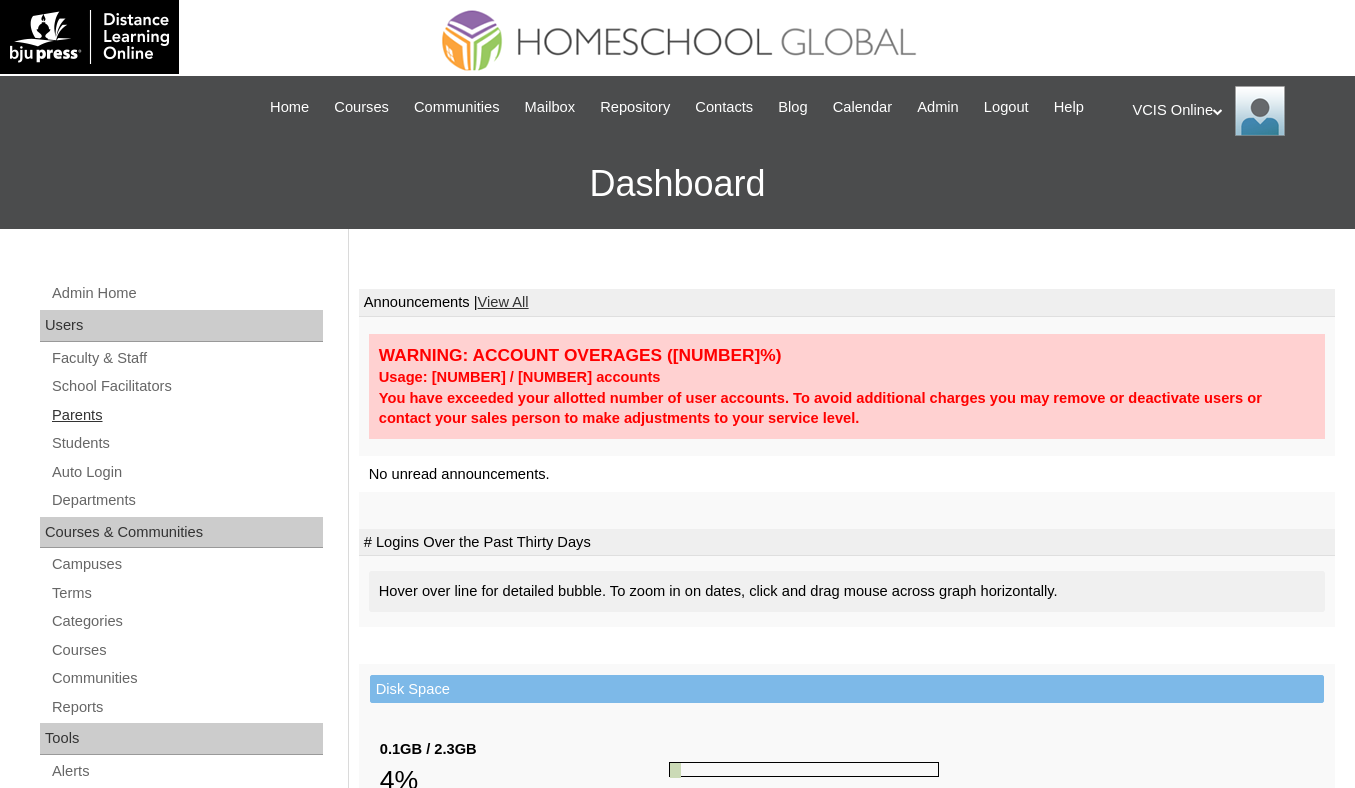 click on "Parents" at bounding box center [186, 415] 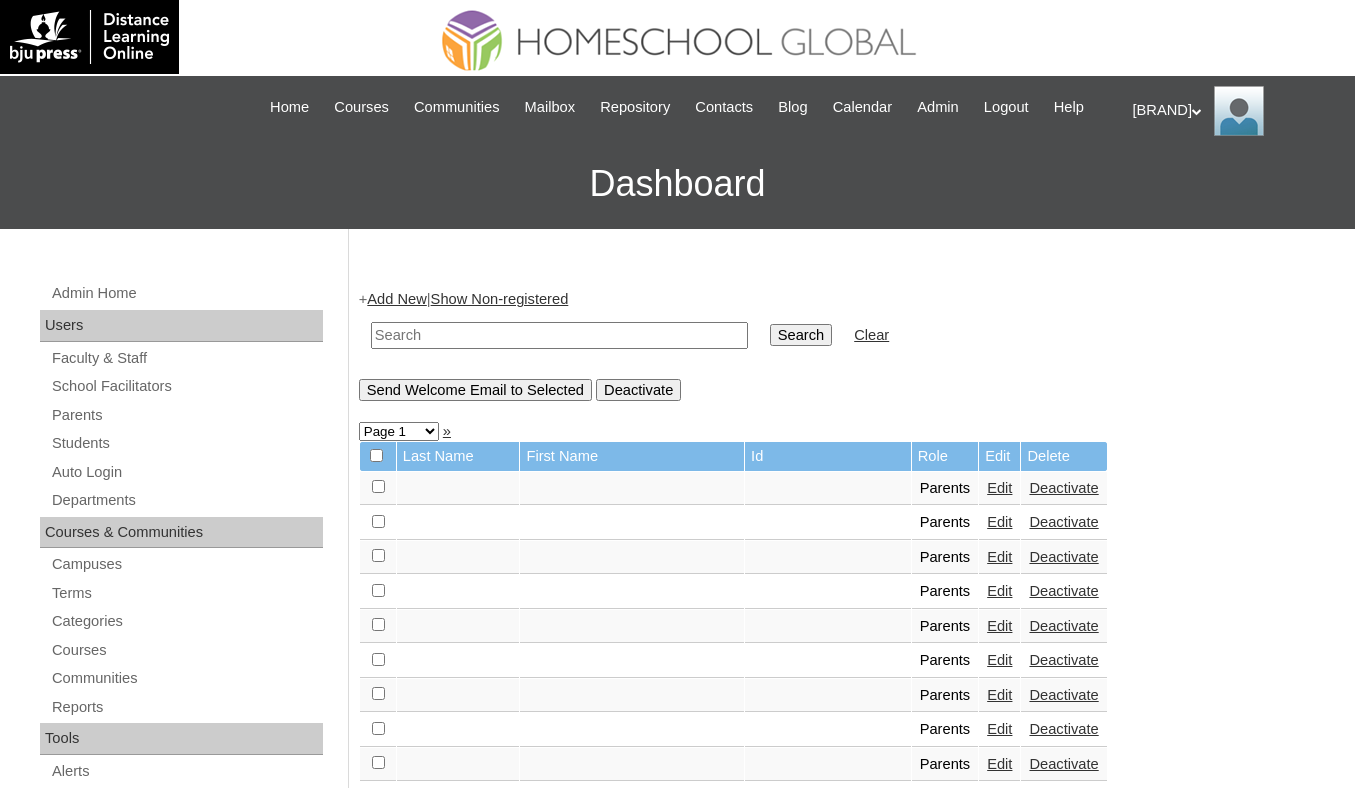 scroll, scrollTop: 0, scrollLeft: 0, axis: both 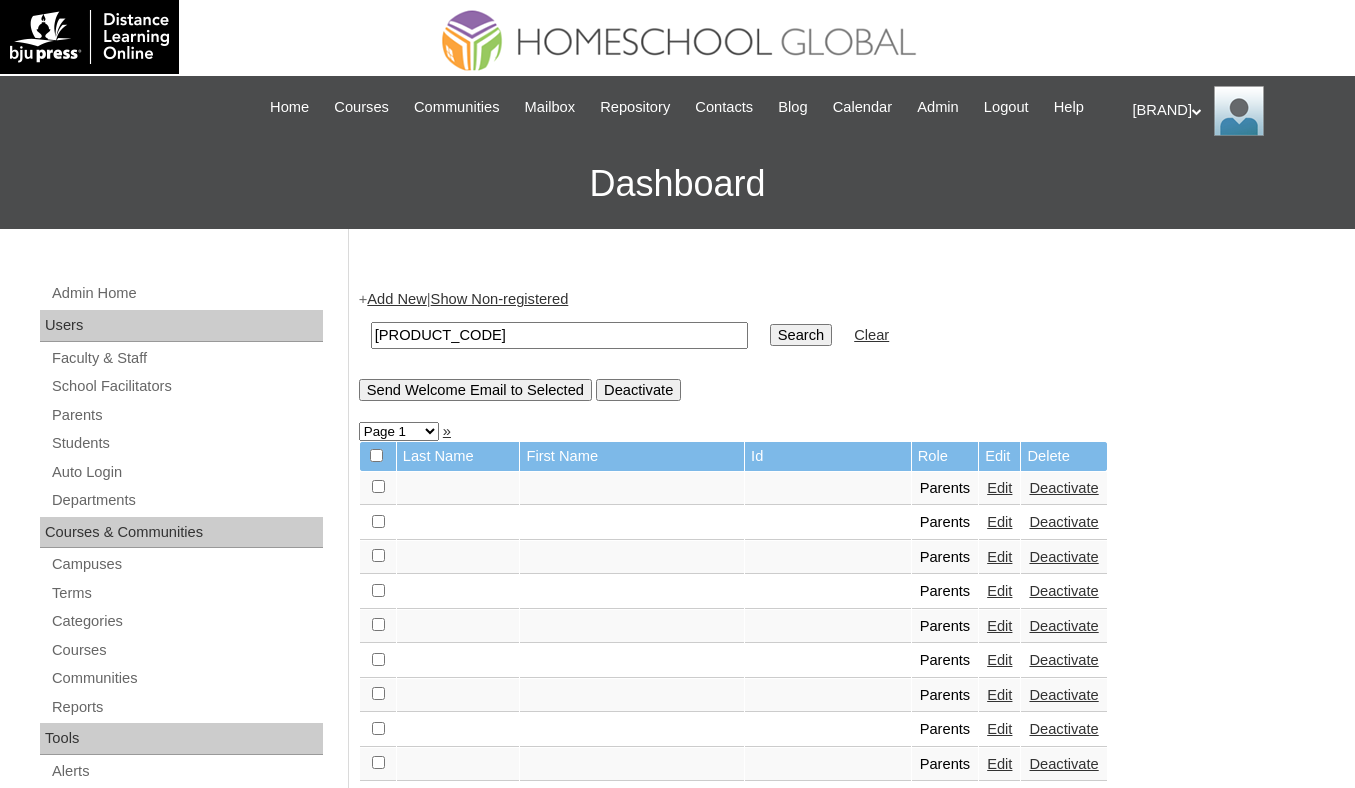 click on "Search" at bounding box center [801, 335] 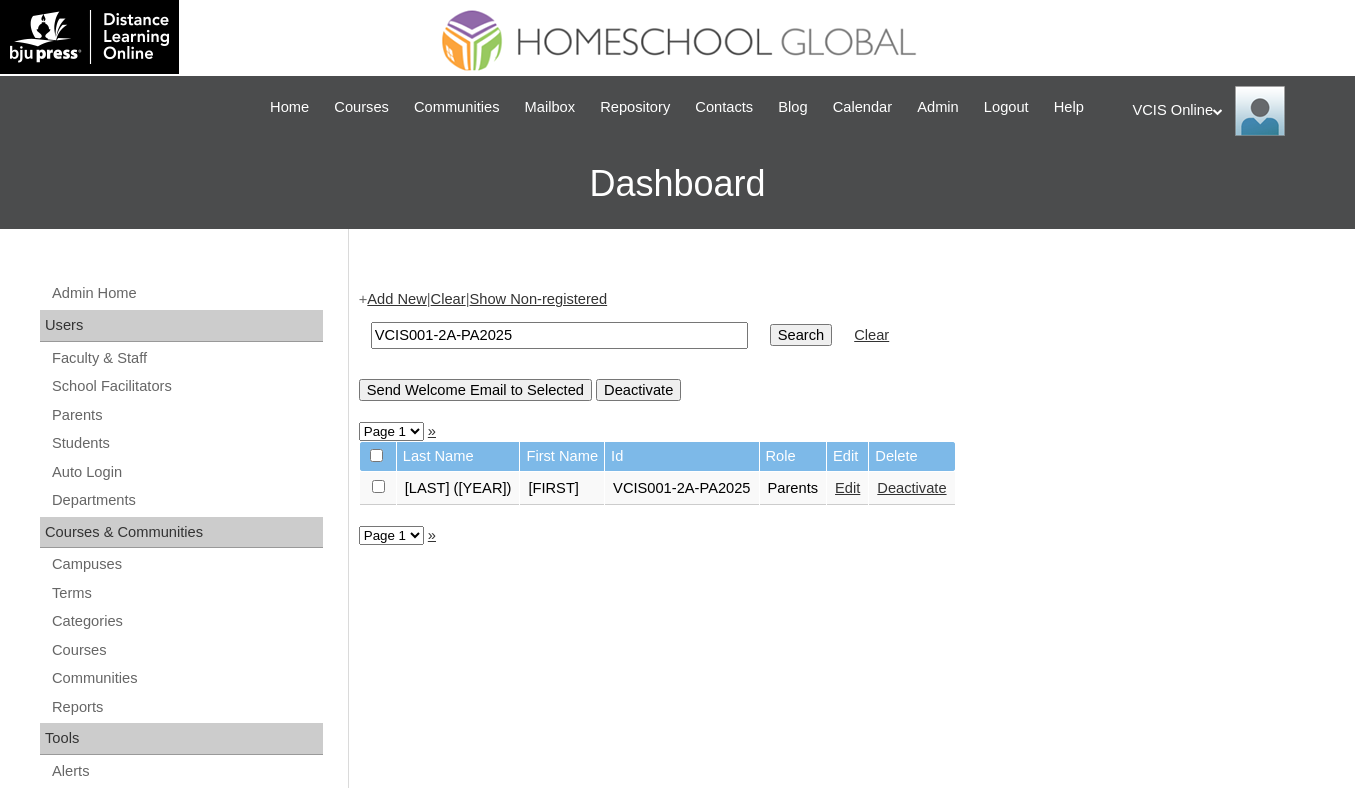 scroll, scrollTop: 0, scrollLeft: 0, axis: both 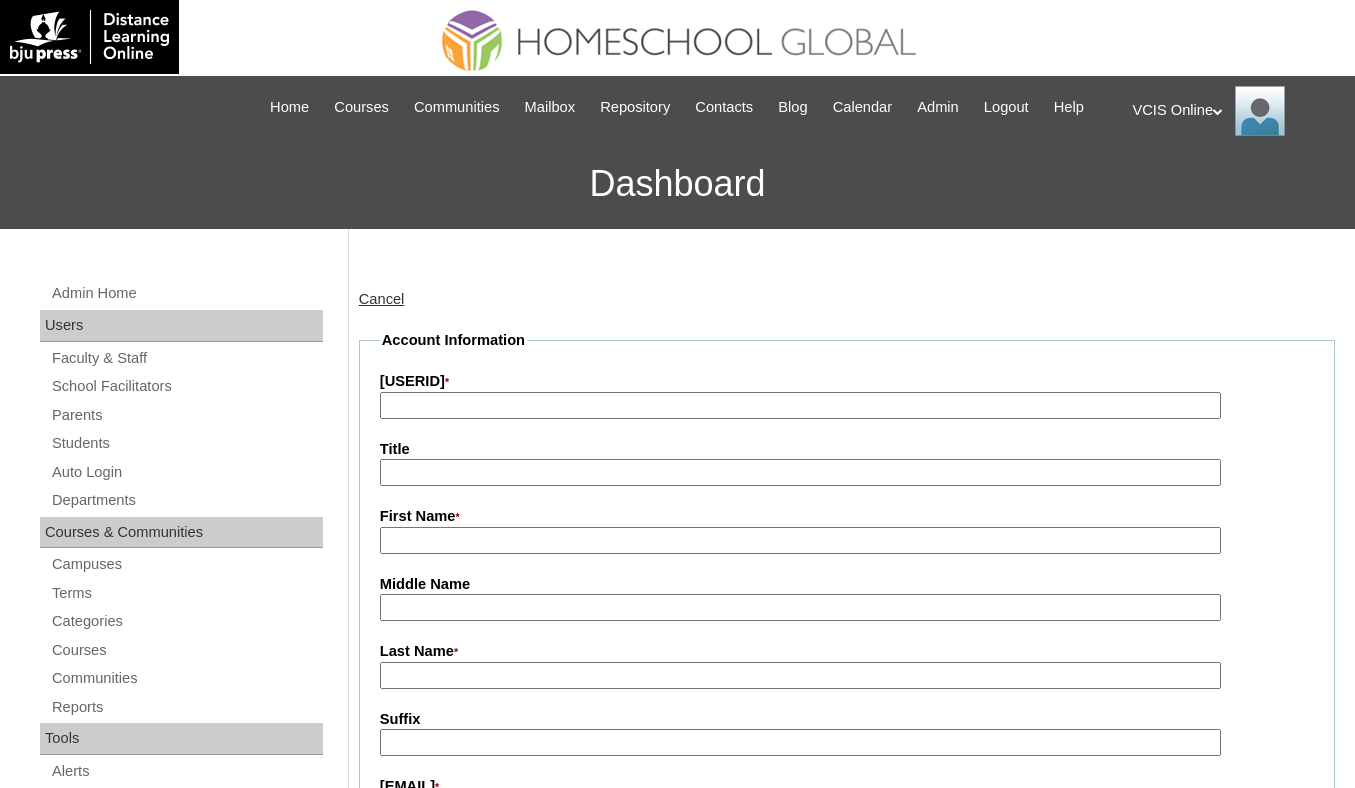 click on "User Id  *" at bounding box center [800, 405] 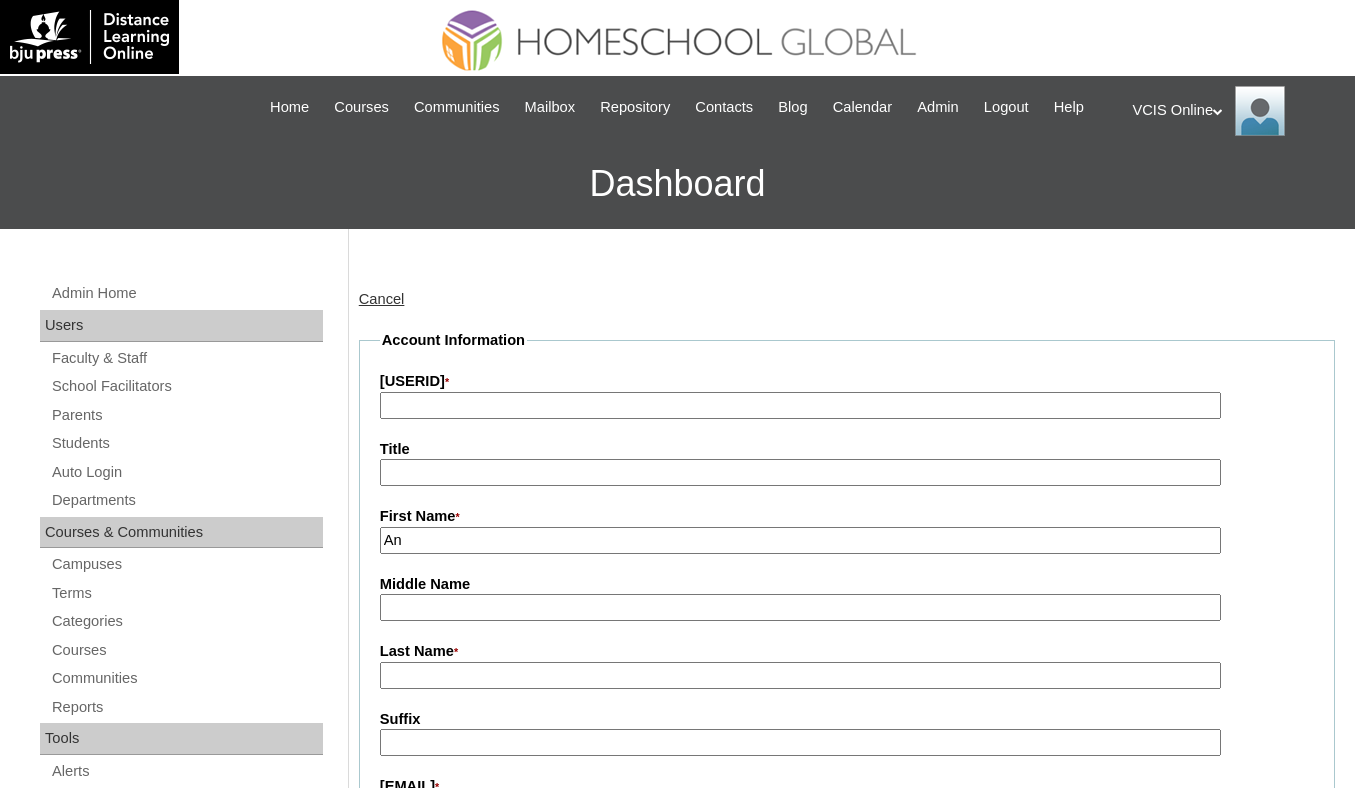 type on "A" 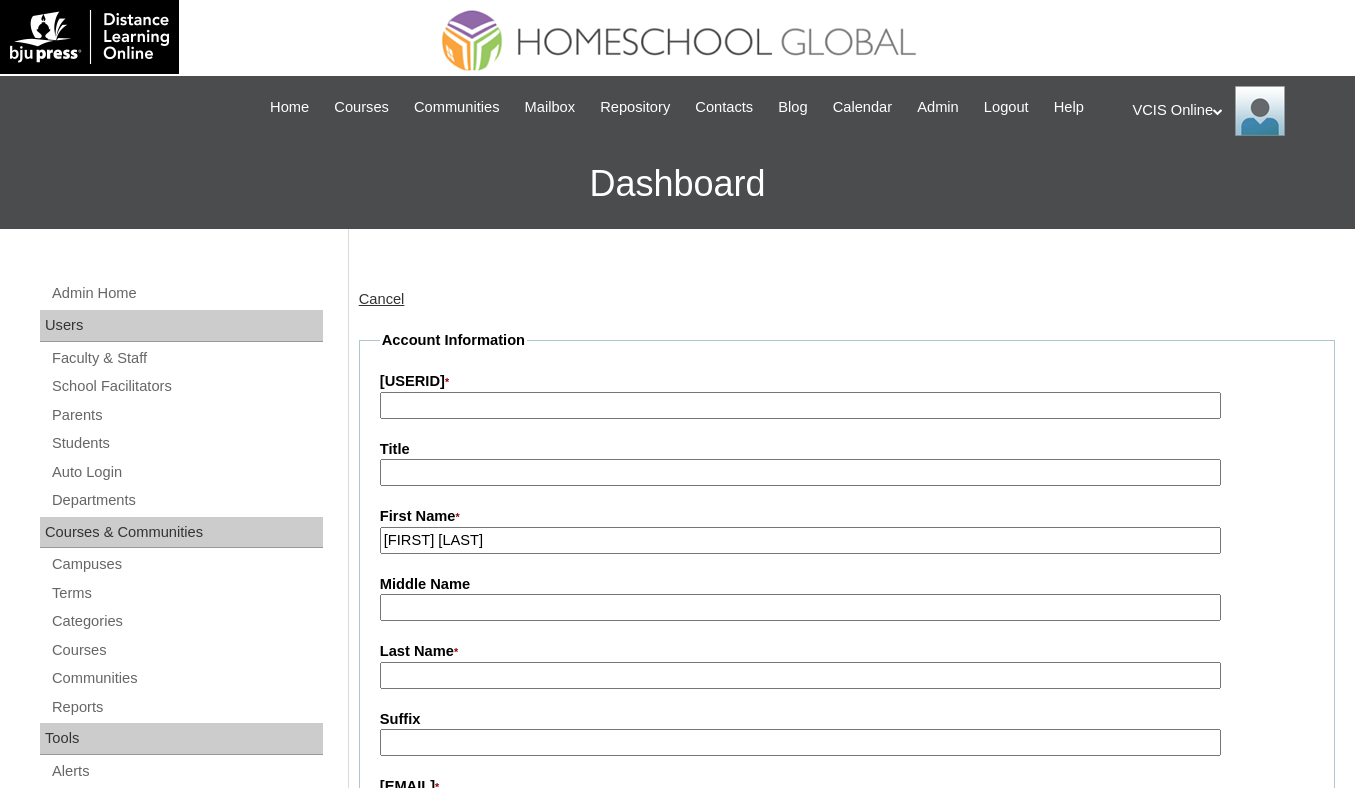 type on "[FIRST] [LAST]" 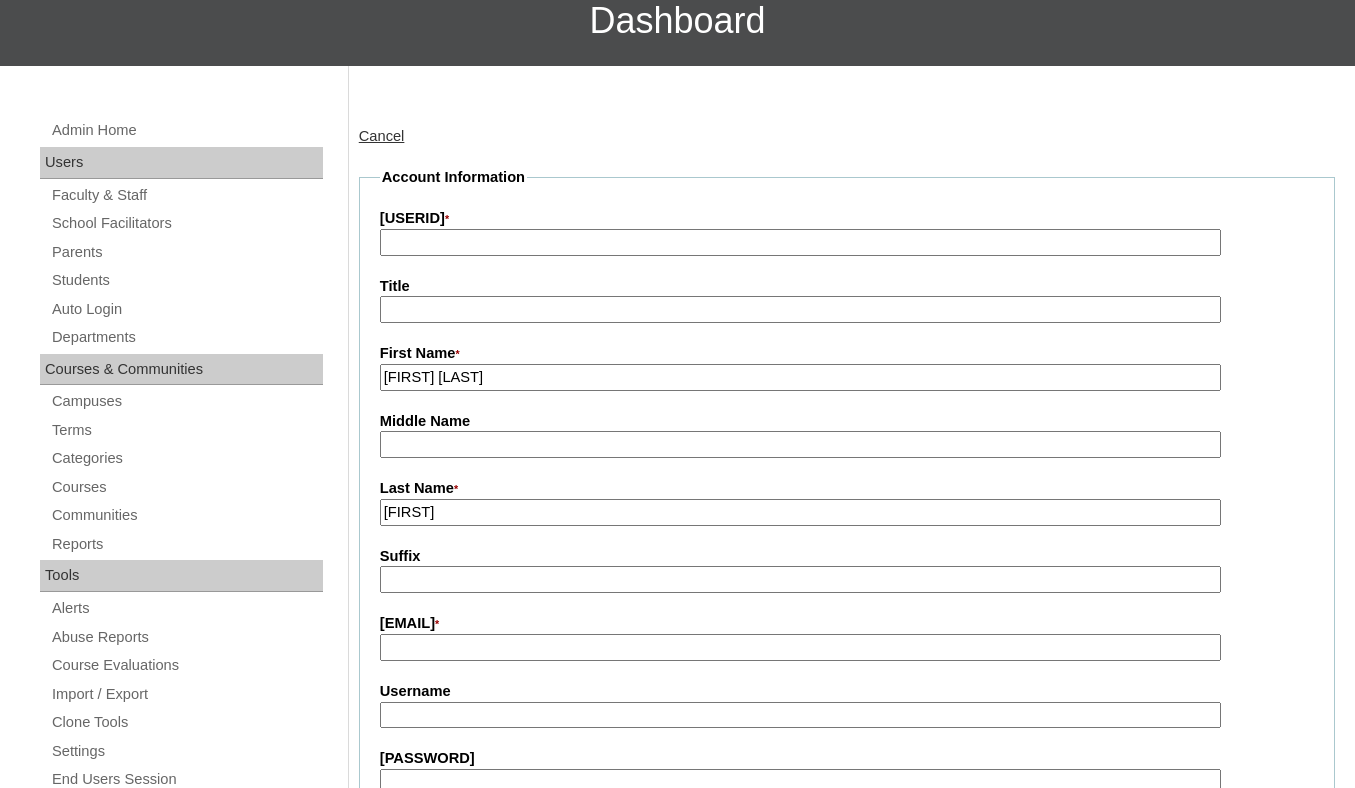 type on "[FIRST]" 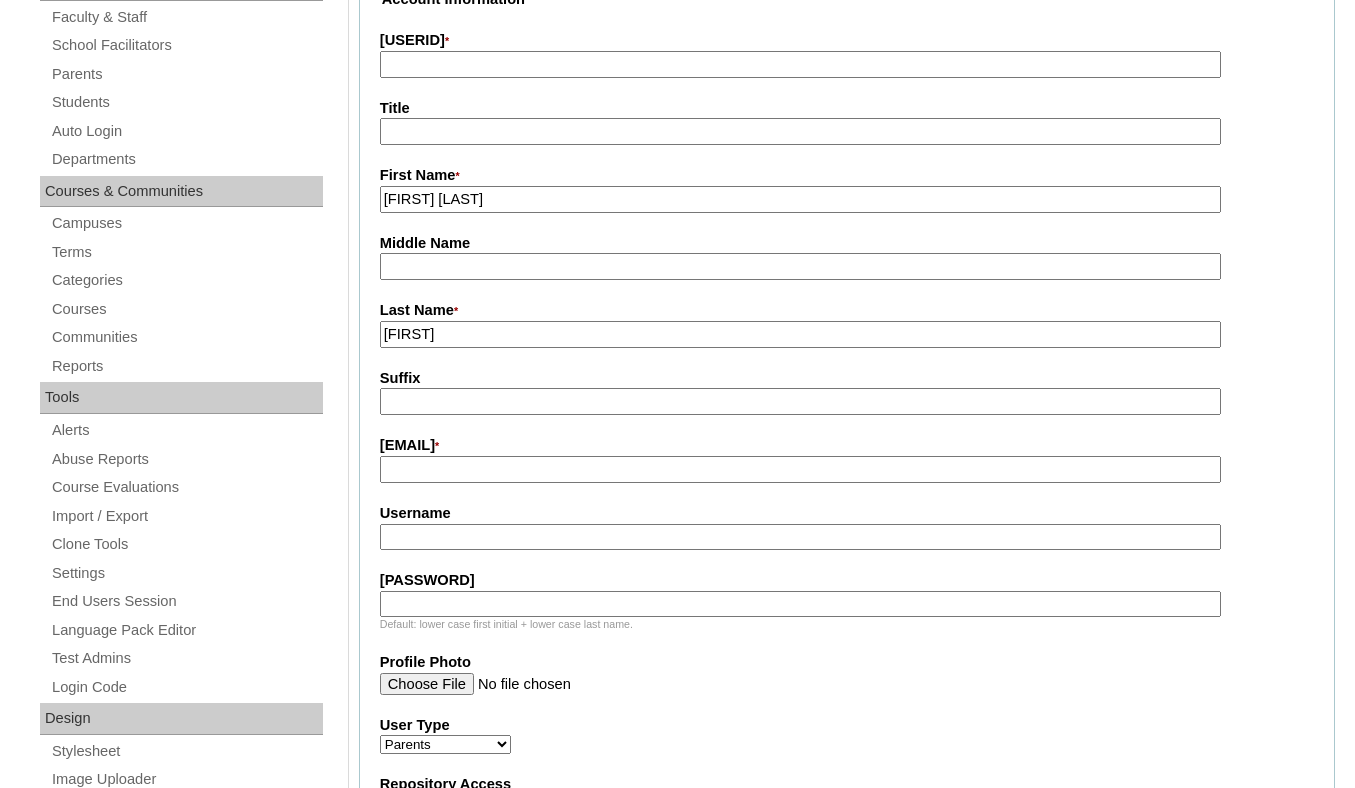 scroll, scrollTop: 341, scrollLeft: 0, axis: vertical 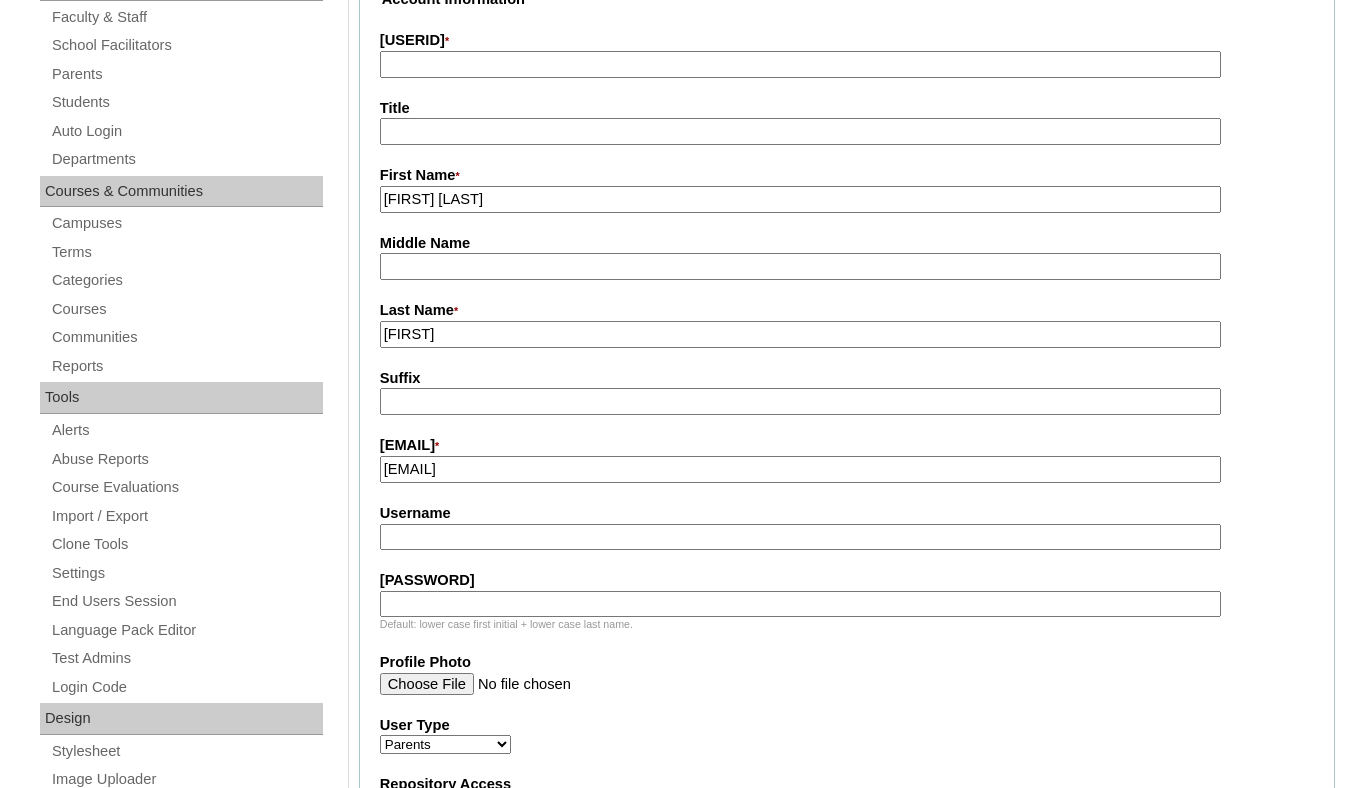 type on "krystel.andres@gmail.com" 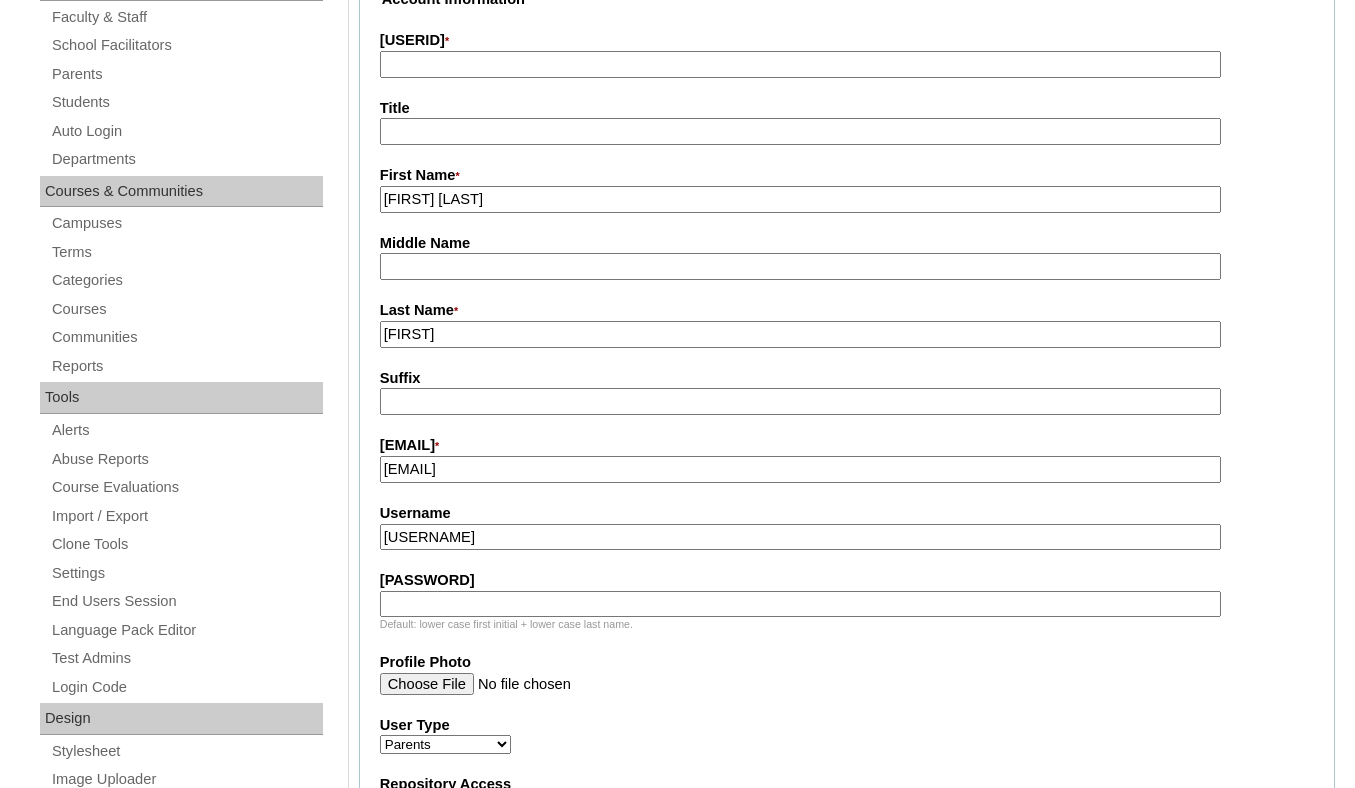 type on "kandres2025" 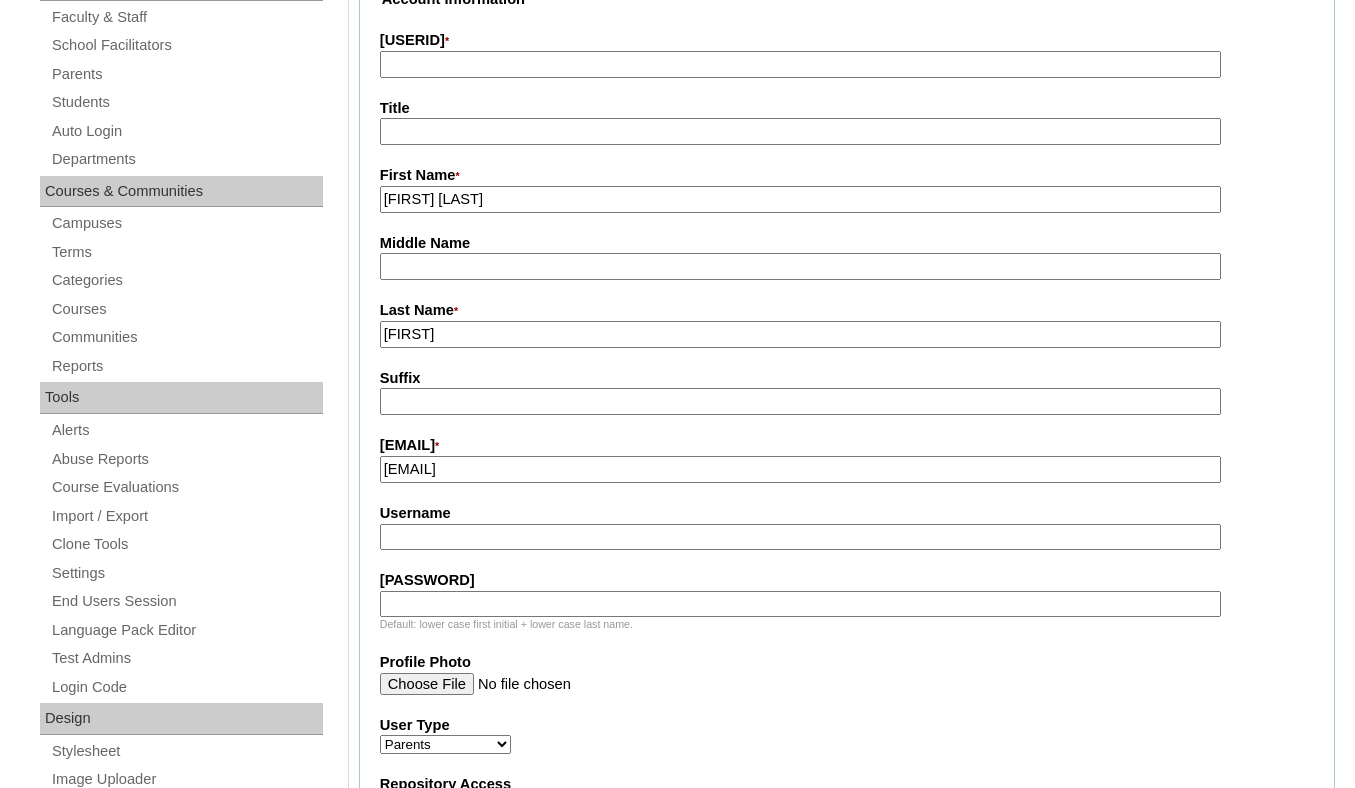 click on "Username" at bounding box center [847, 513] 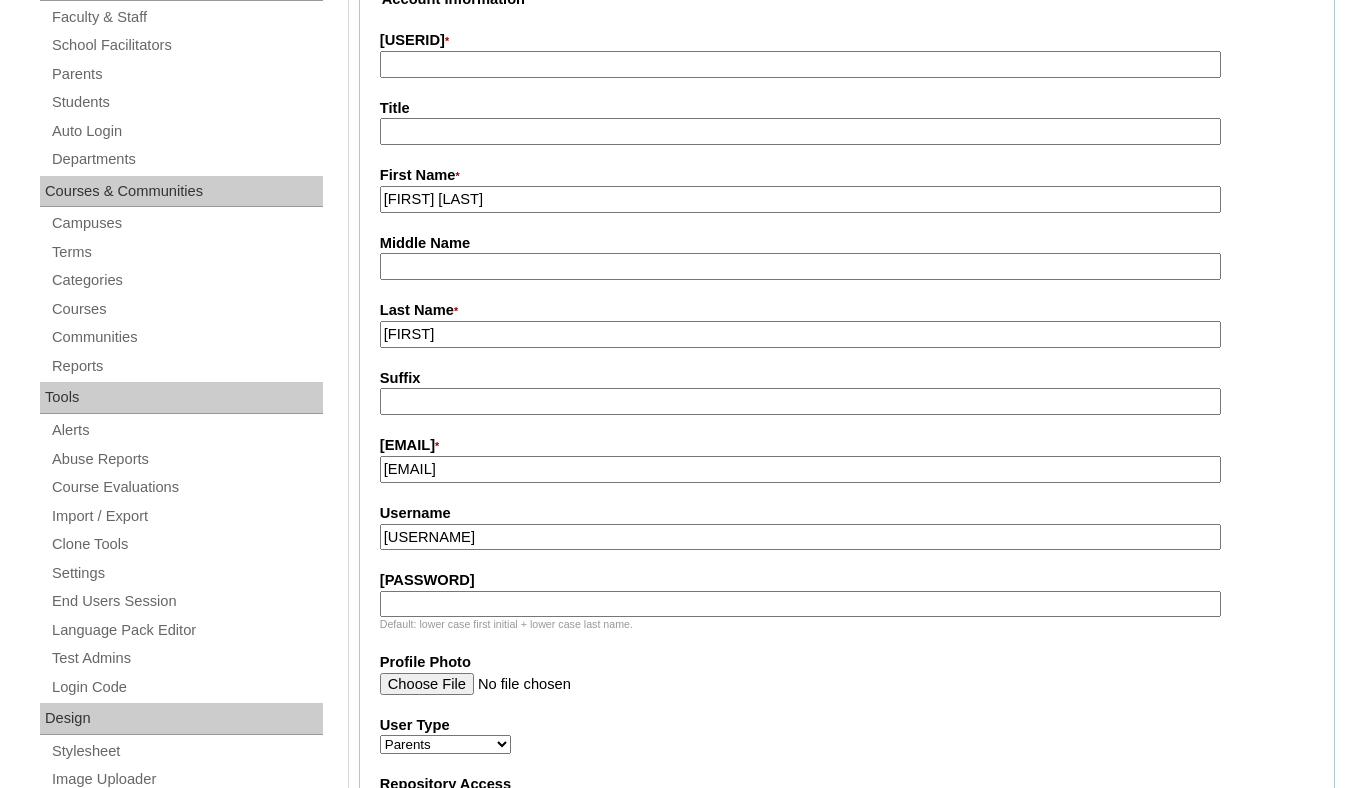 type on "kandres2025" 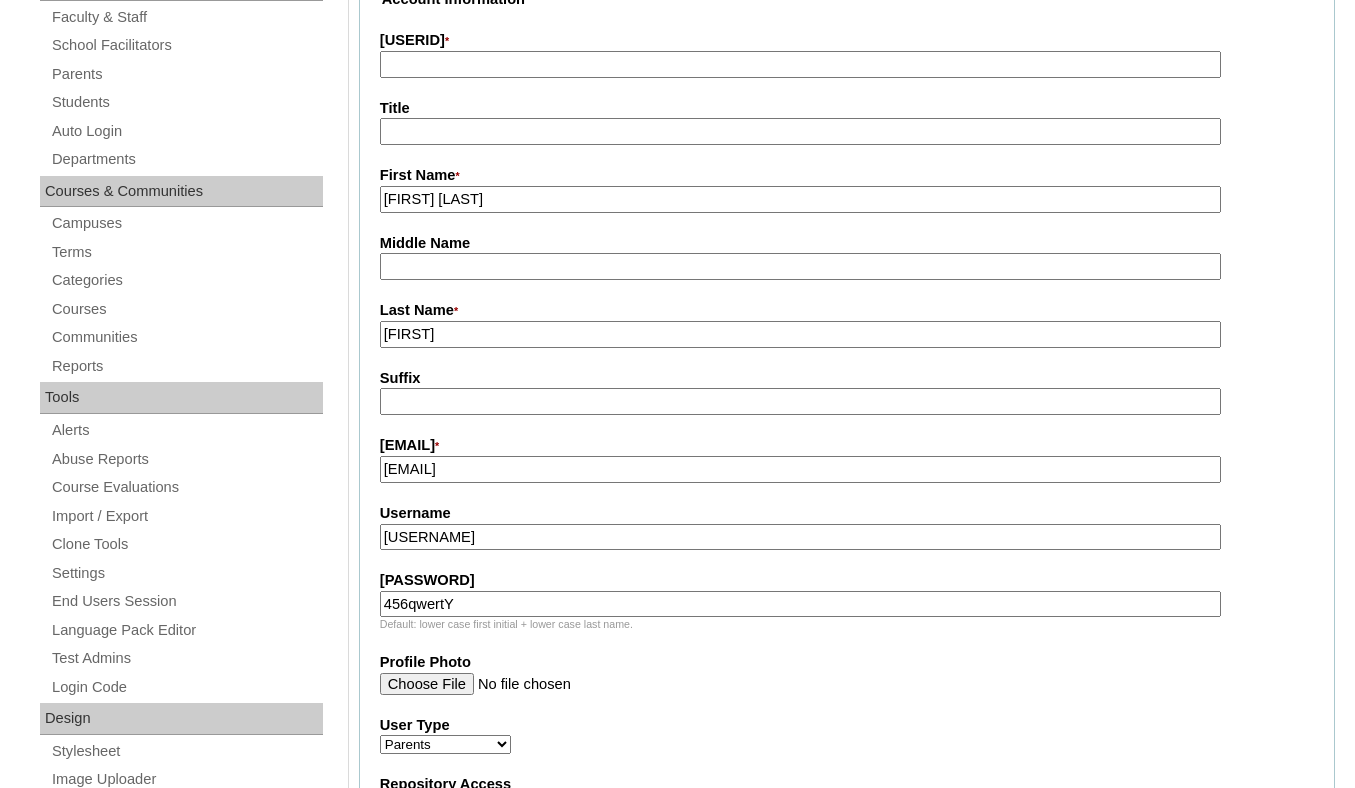 type on "456qwertY" 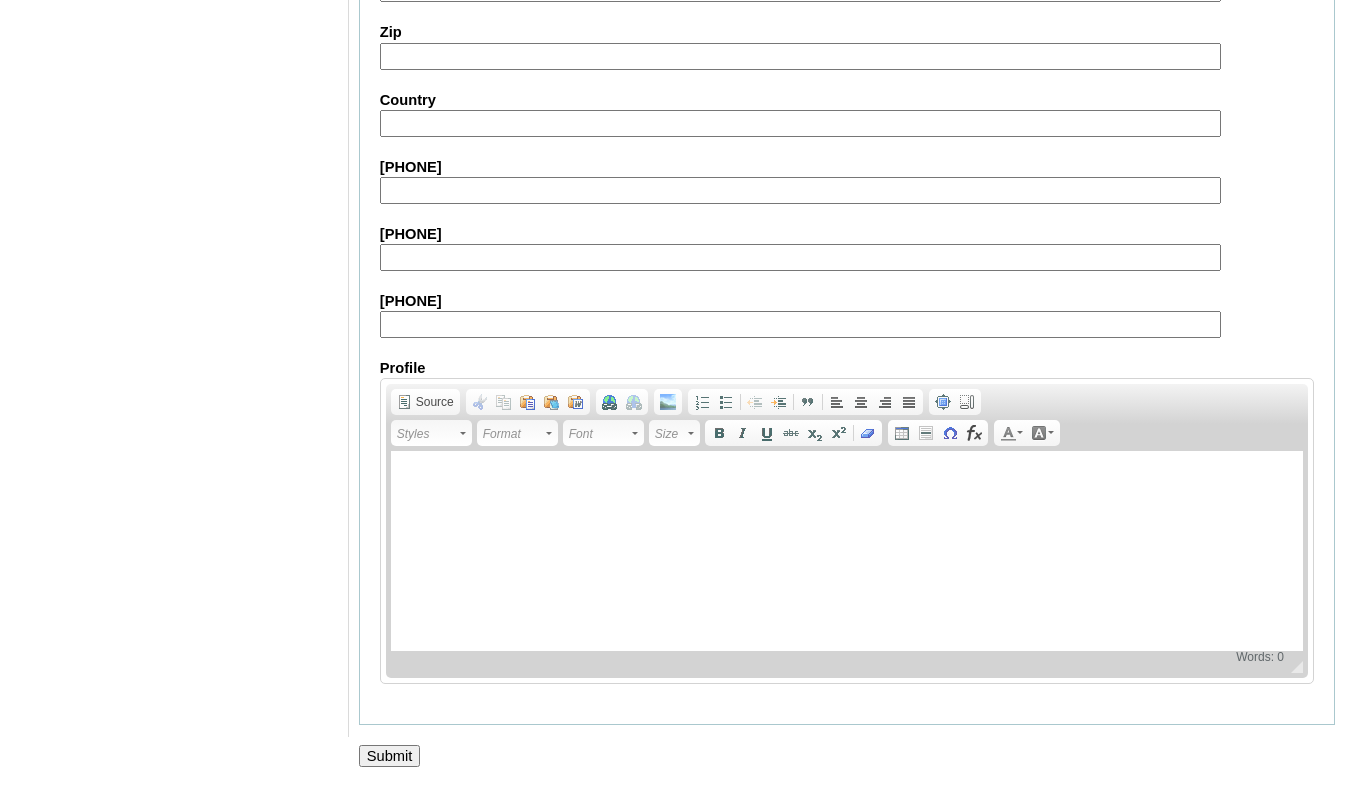 scroll, scrollTop: 1935, scrollLeft: 0, axis: vertical 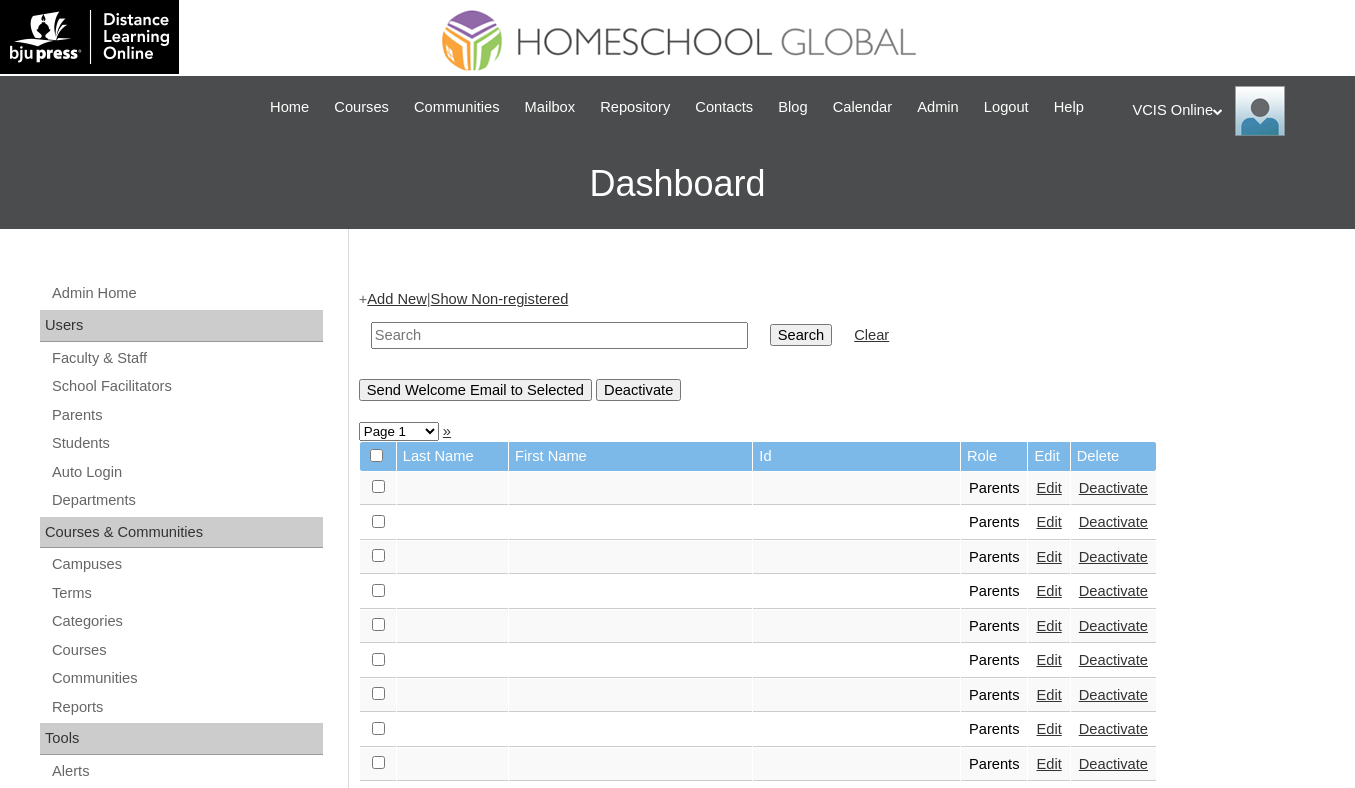 click at bounding box center [559, 335] 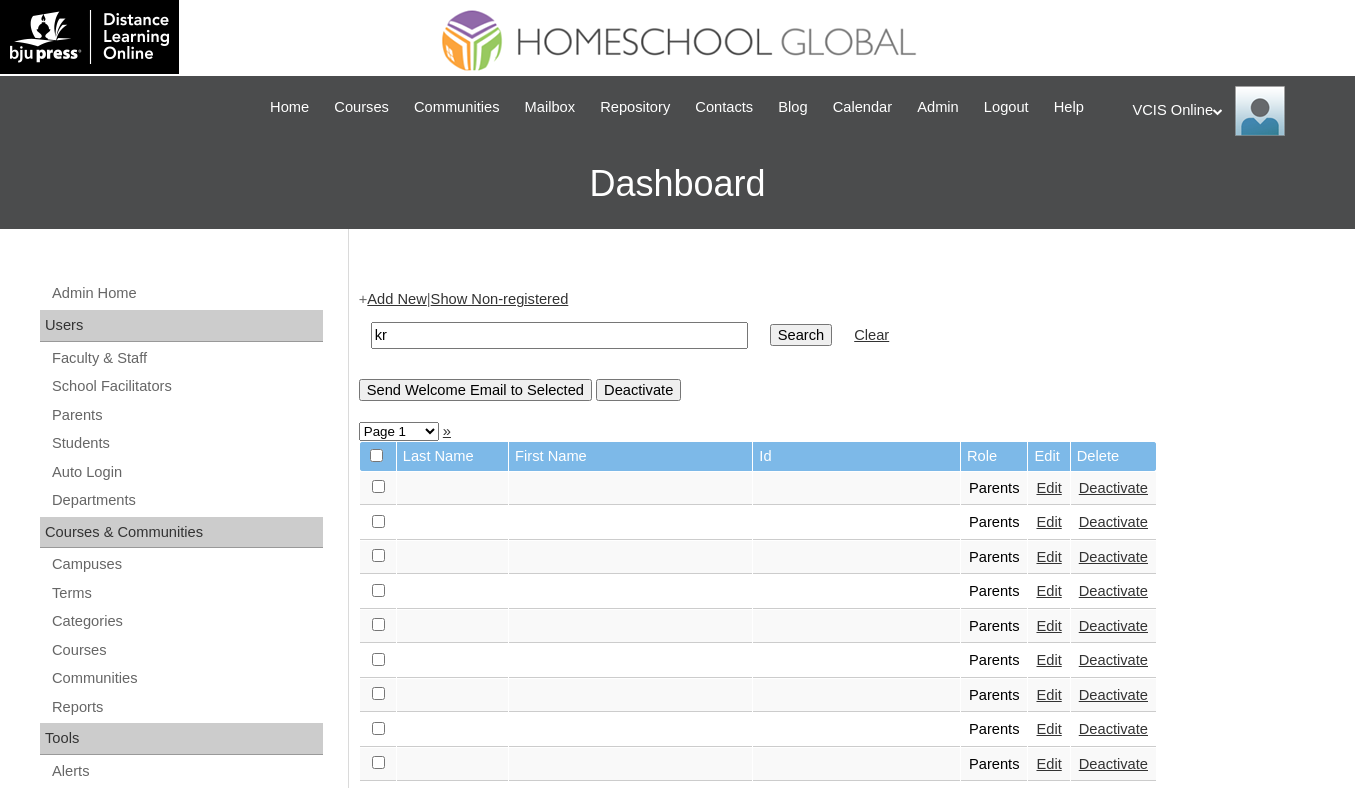 type on "k" 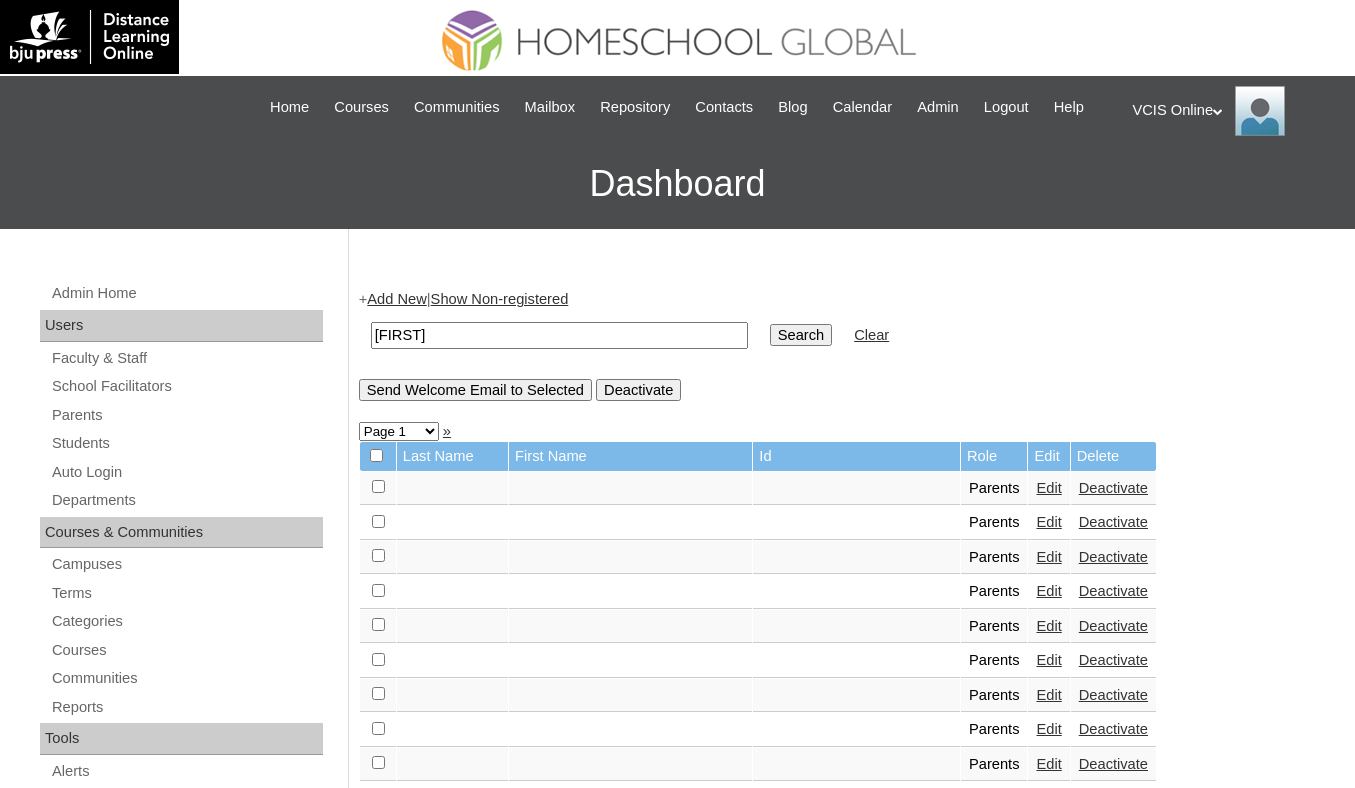 type on "[FIRST]" 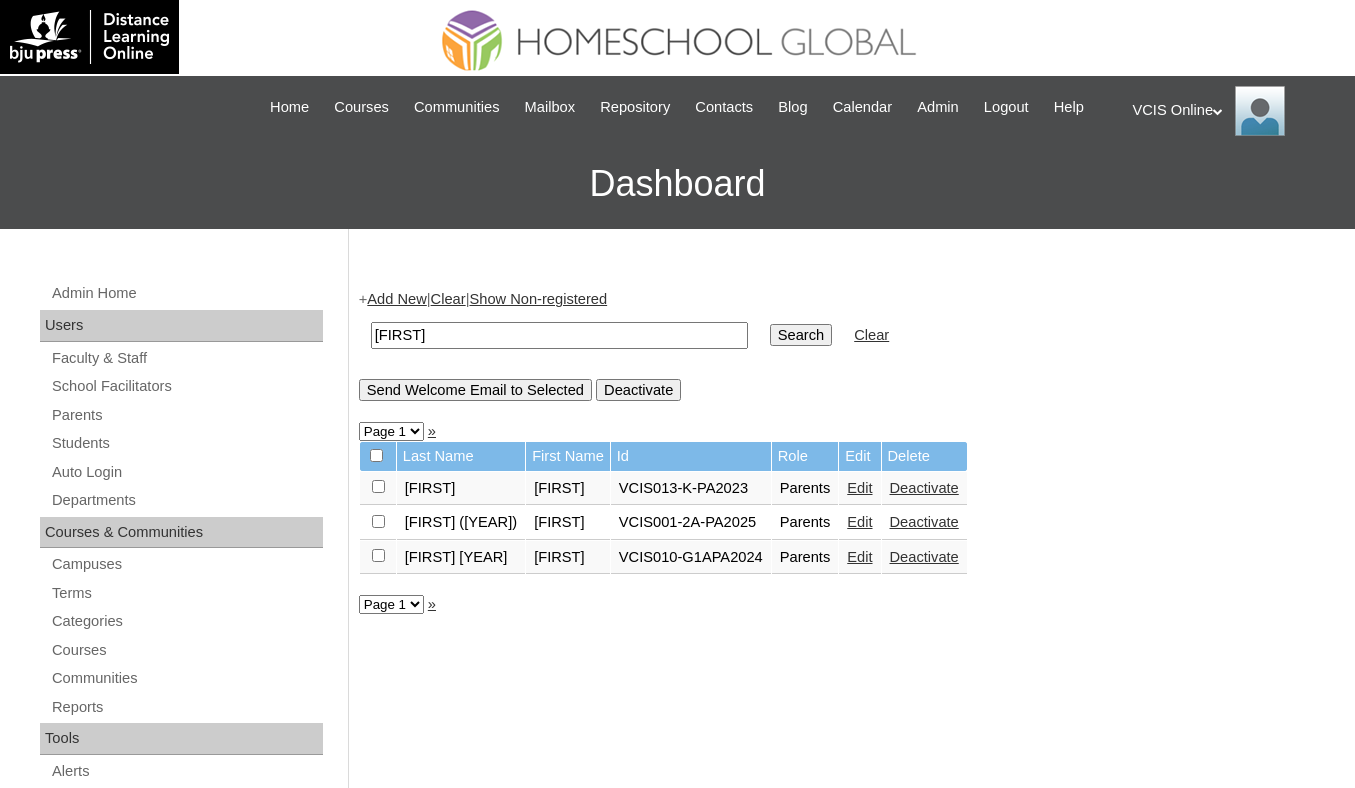 scroll, scrollTop: 0, scrollLeft: 0, axis: both 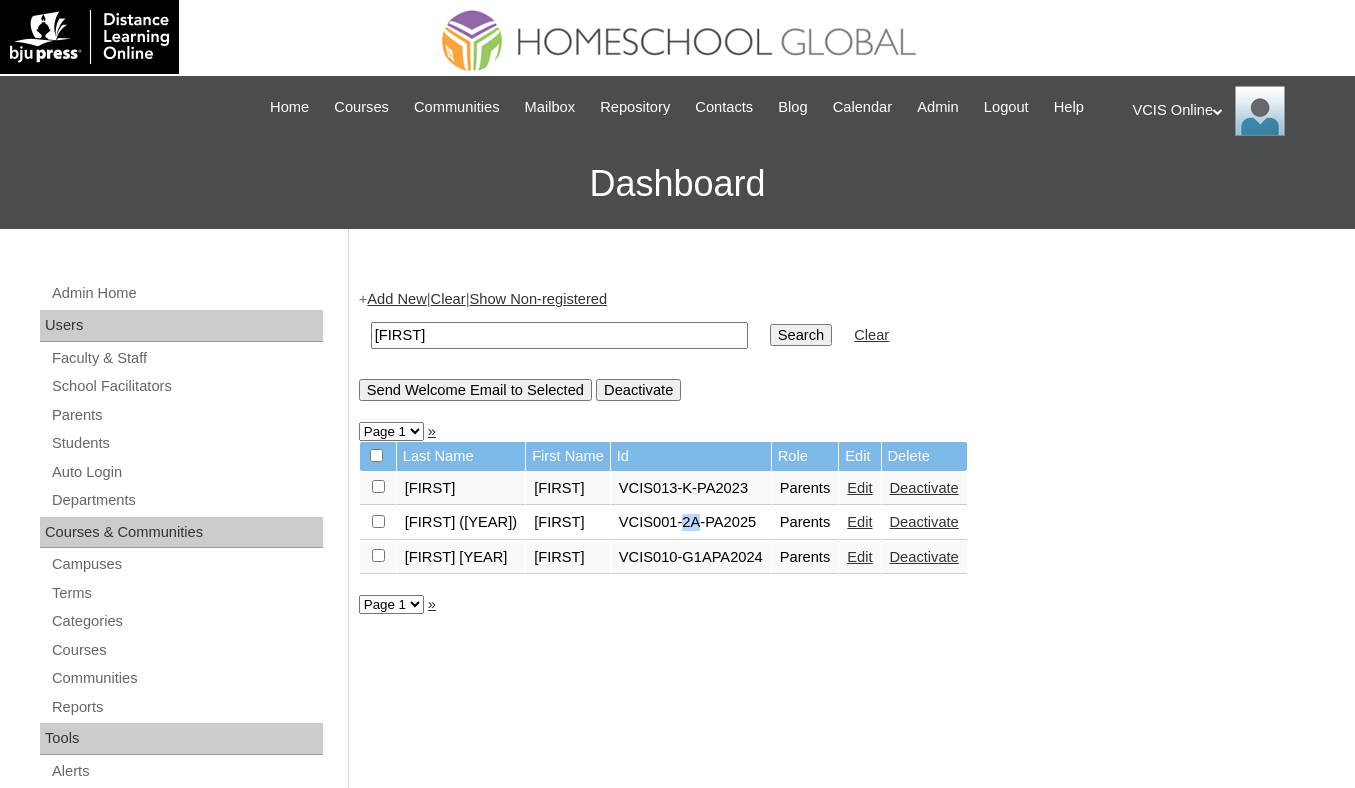 click on "VCIS001-2A-PA2025" at bounding box center (691, 523) 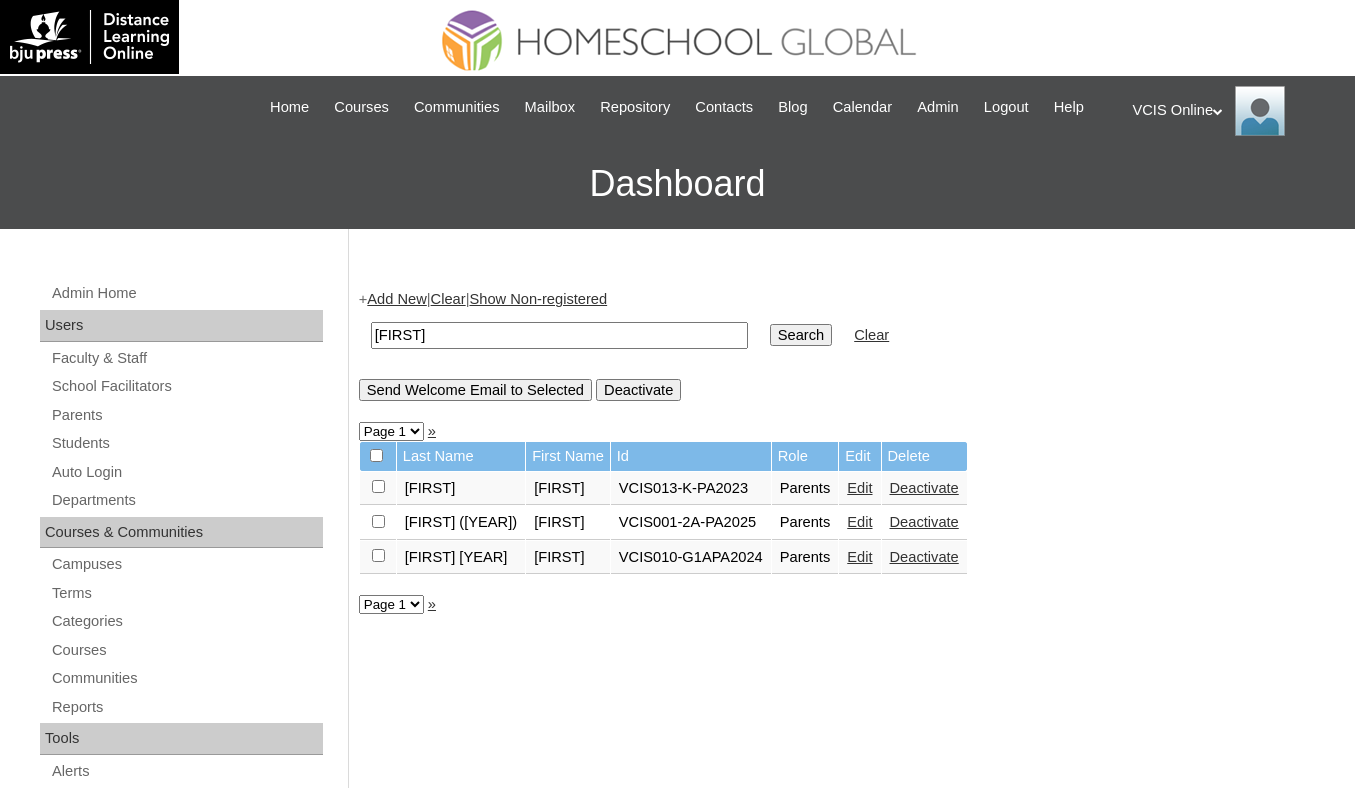 click on "Abubakar (2025)" at bounding box center (461, 523) 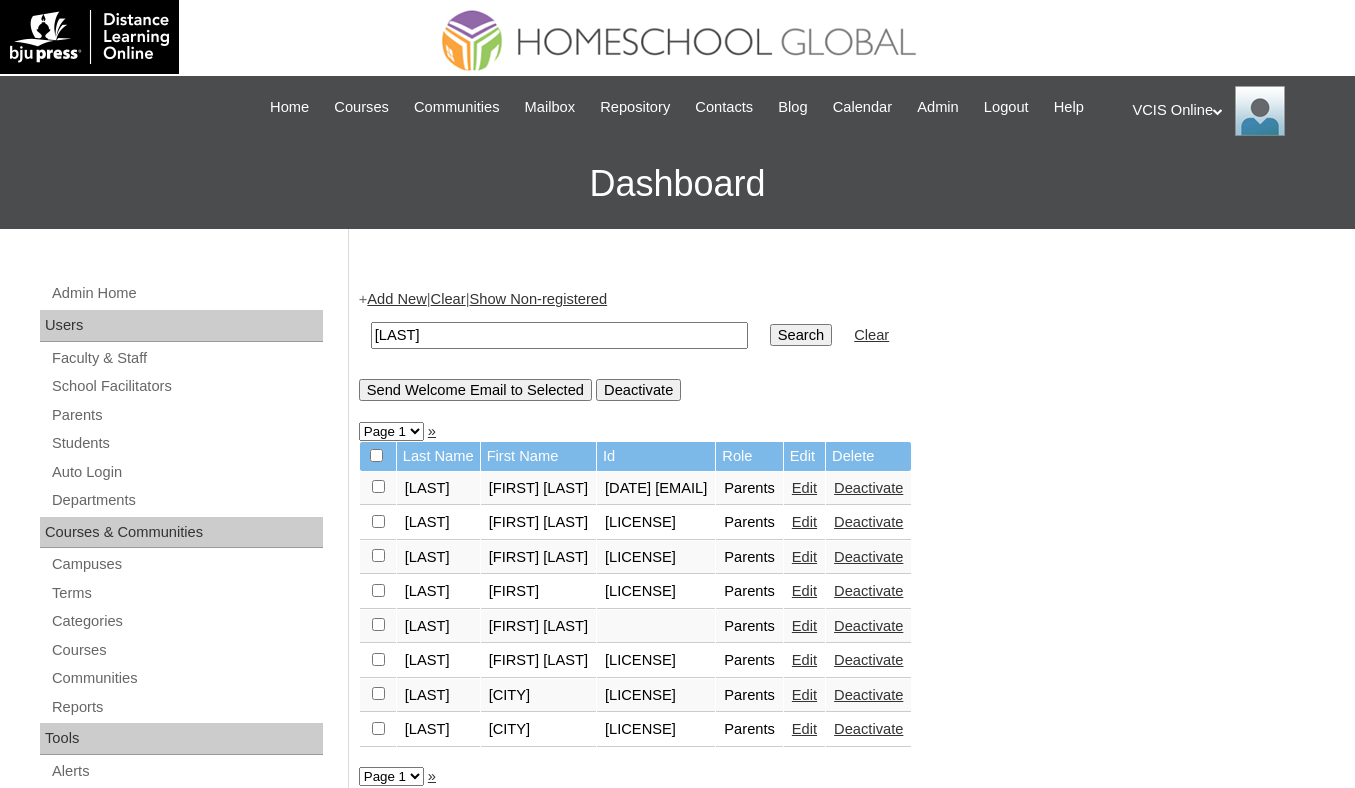 scroll, scrollTop: 0, scrollLeft: 0, axis: both 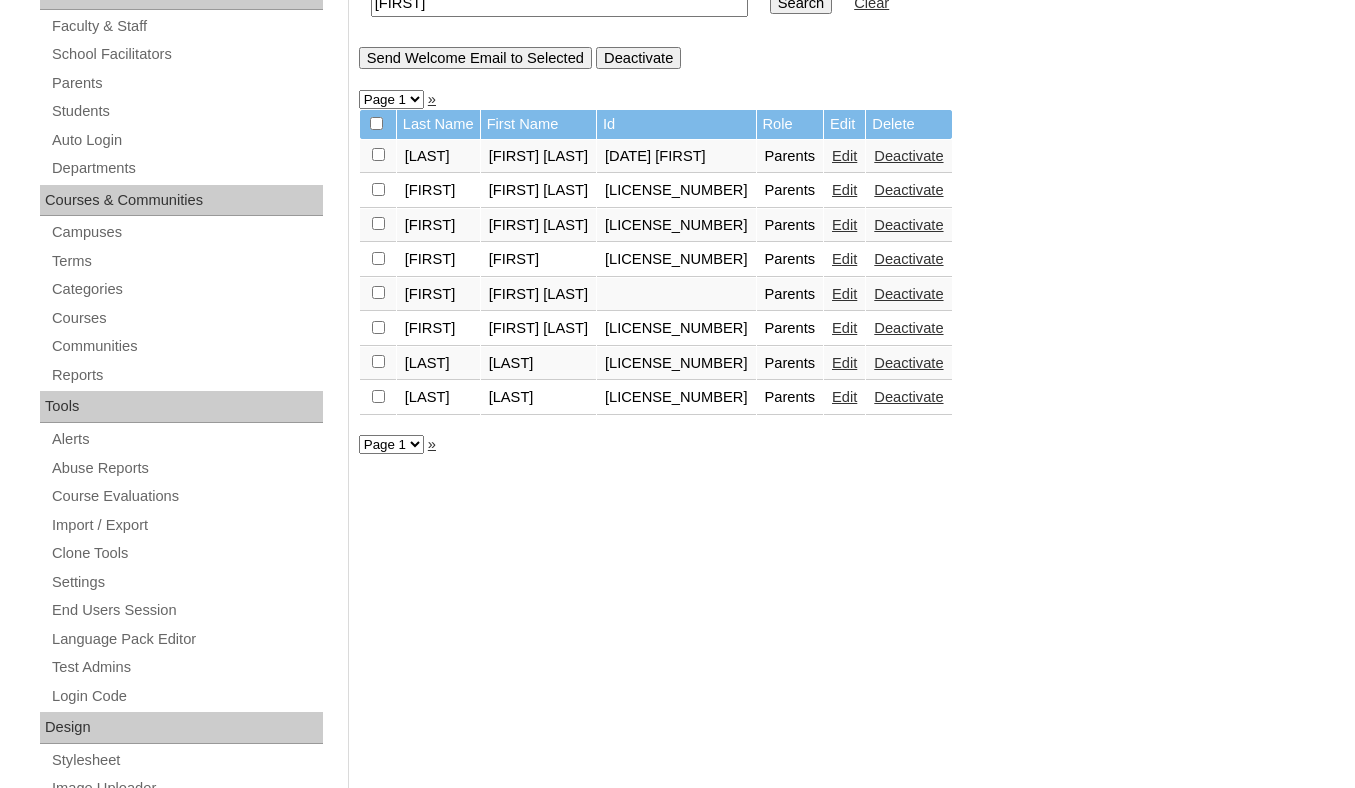 click on "Edit" at bounding box center (844, 294) 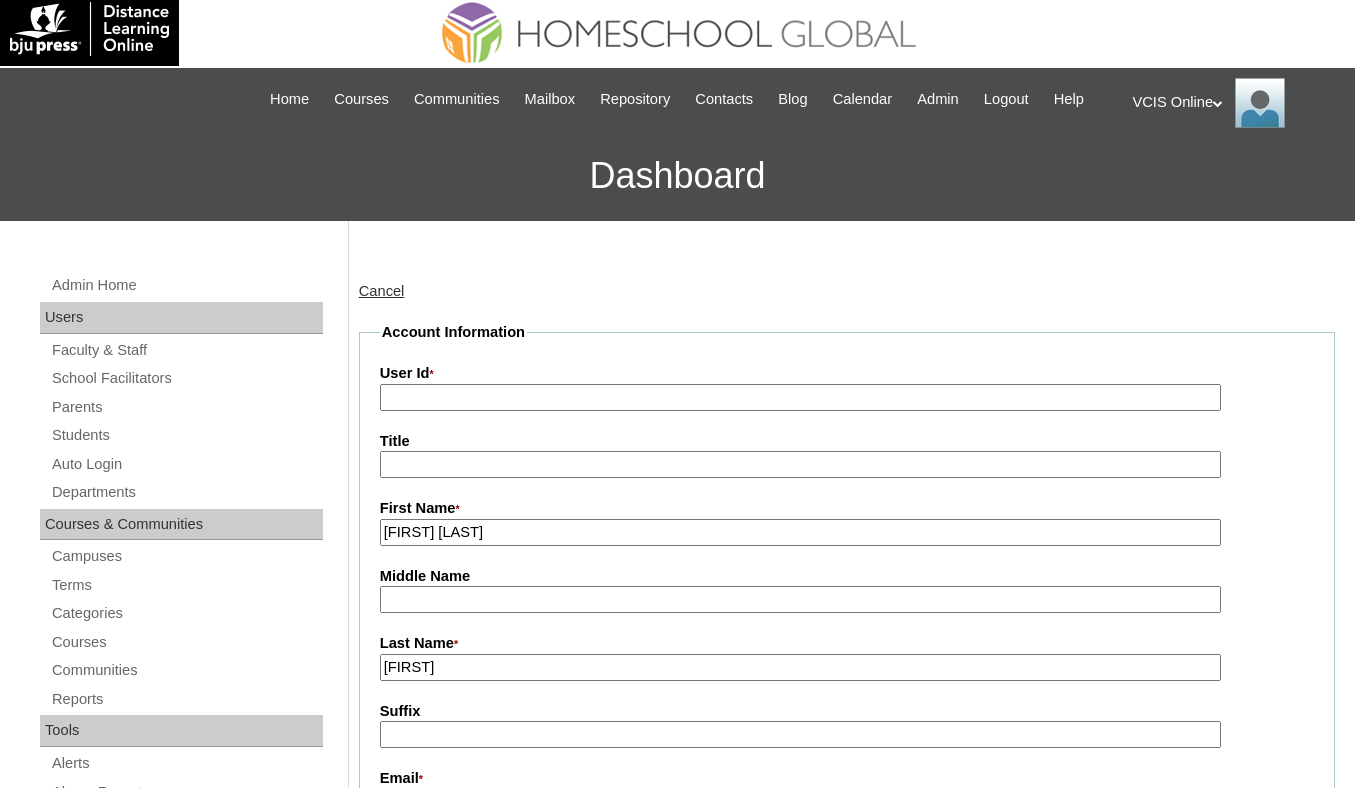 scroll, scrollTop: 13, scrollLeft: 0, axis: vertical 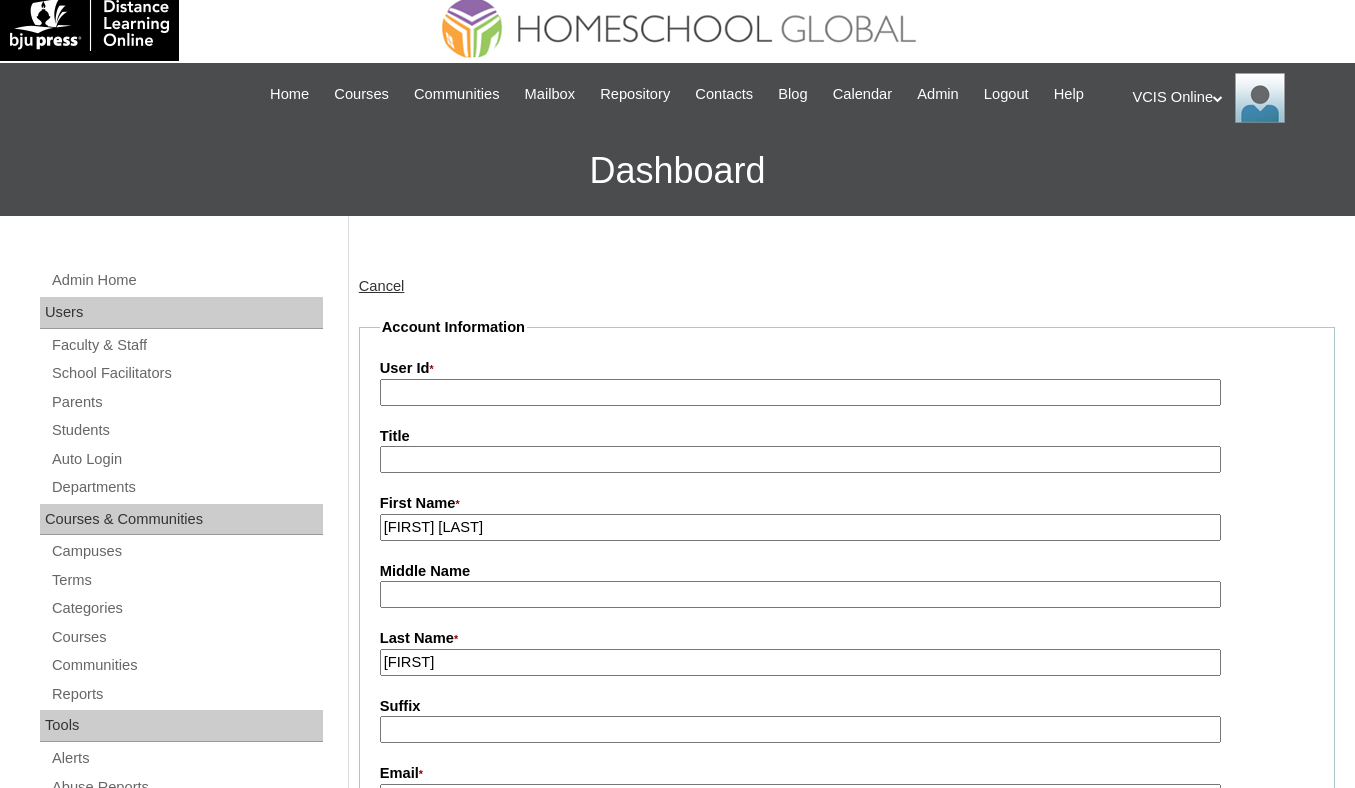 click on "[FIRST]" at bounding box center (800, 662) 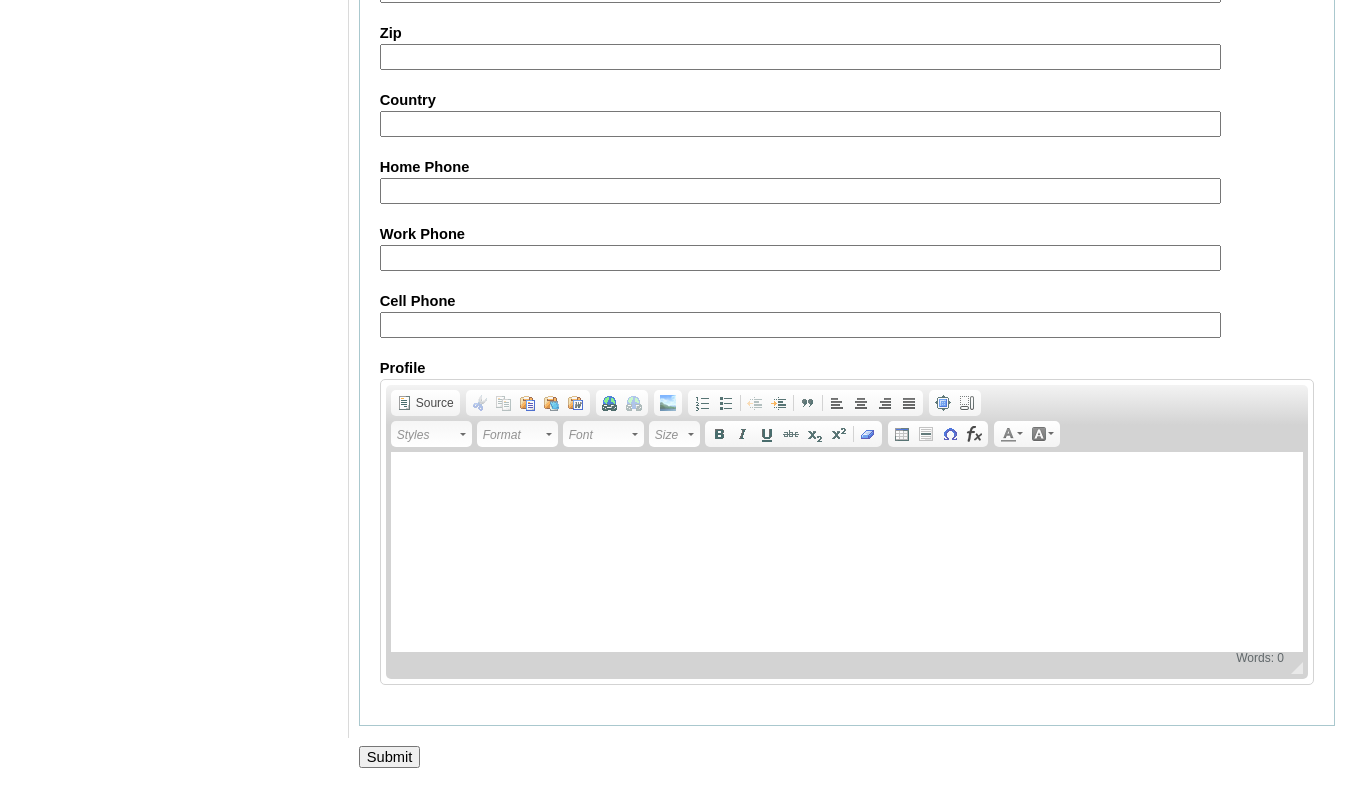 scroll, scrollTop: 1861, scrollLeft: 0, axis: vertical 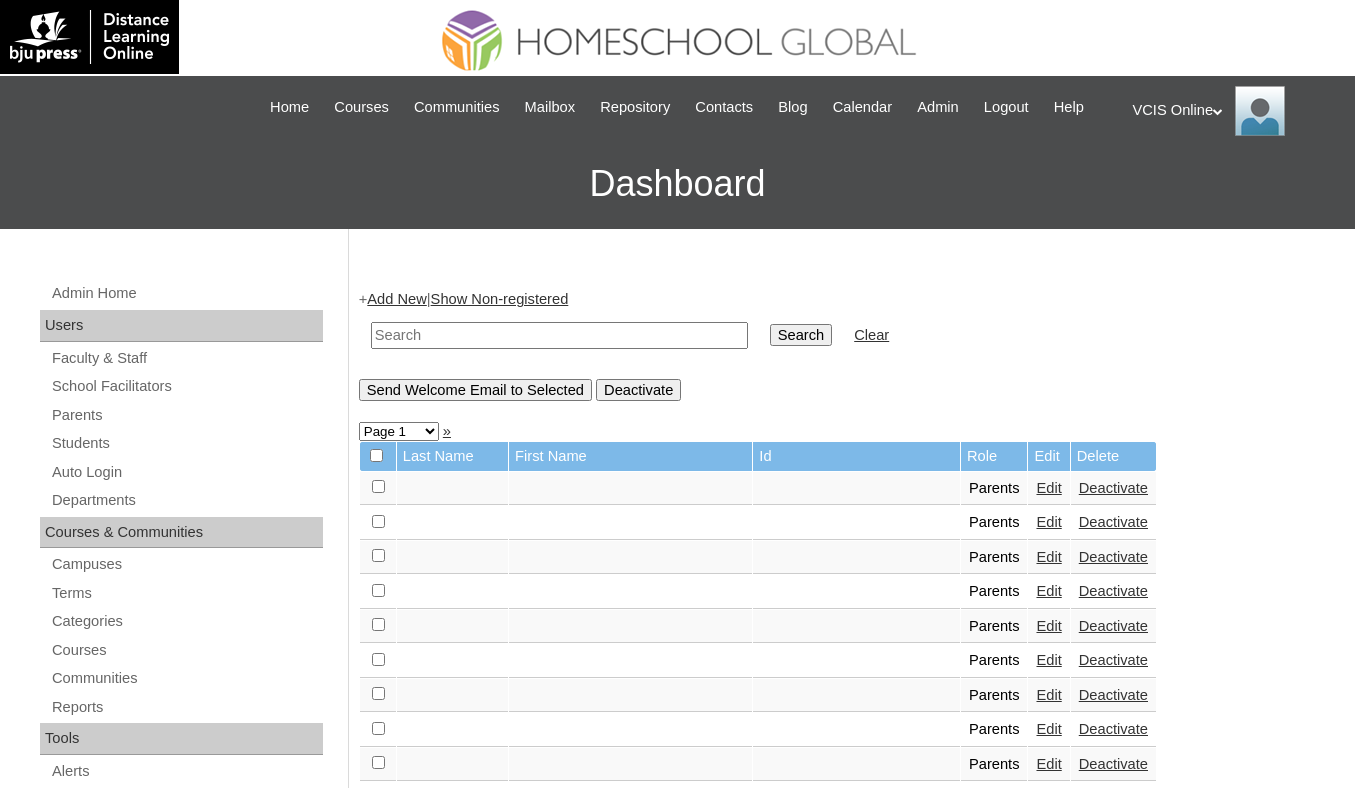click at bounding box center (559, 335) 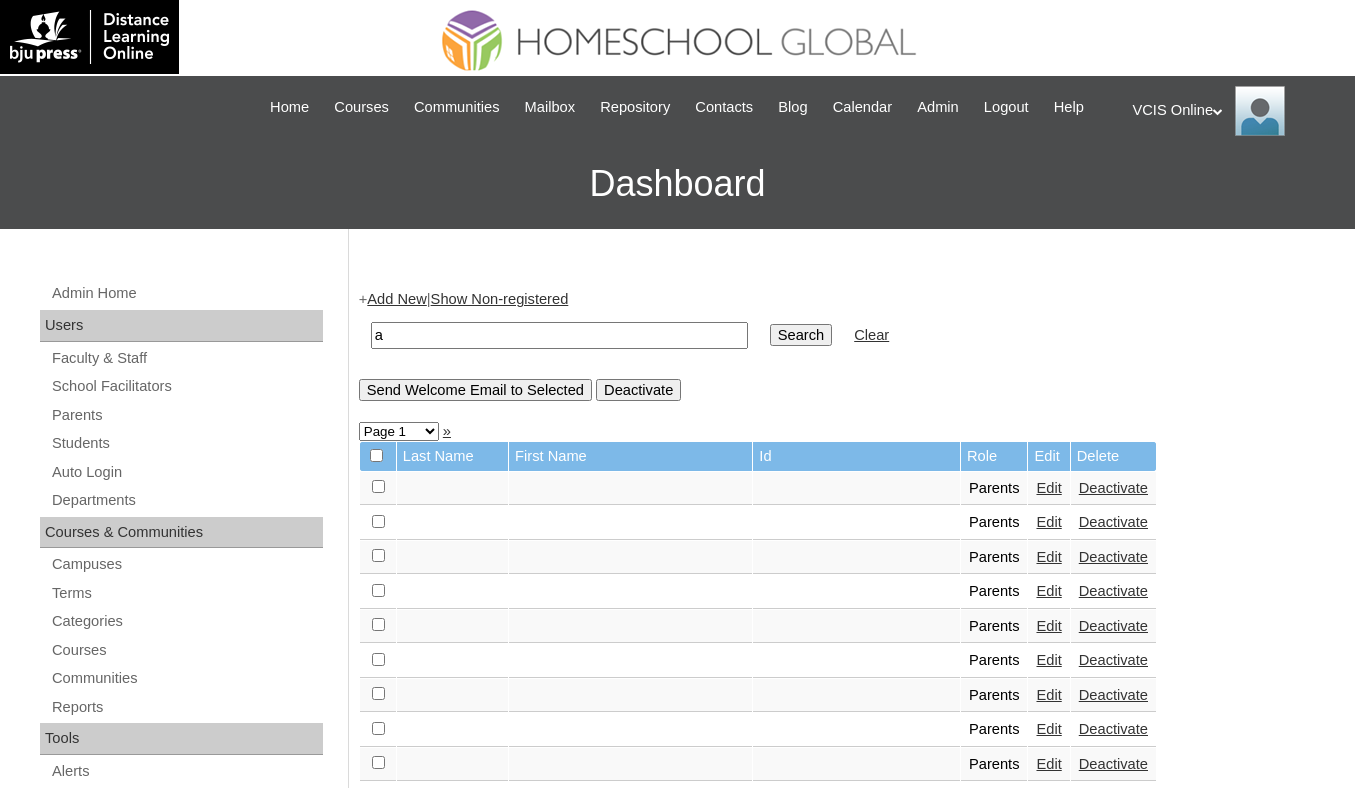 type on "[FIRST]" 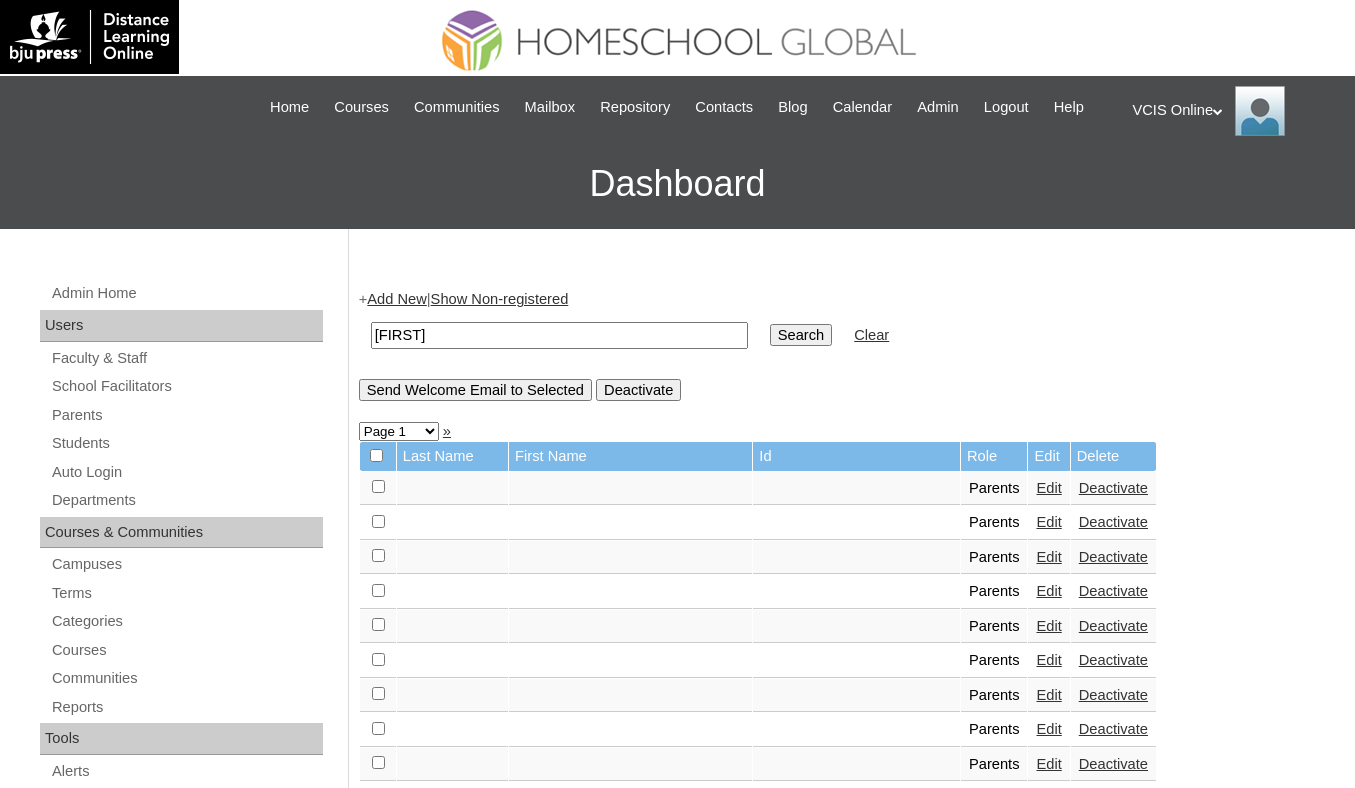 click on "Search" at bounding box center (801, 335) 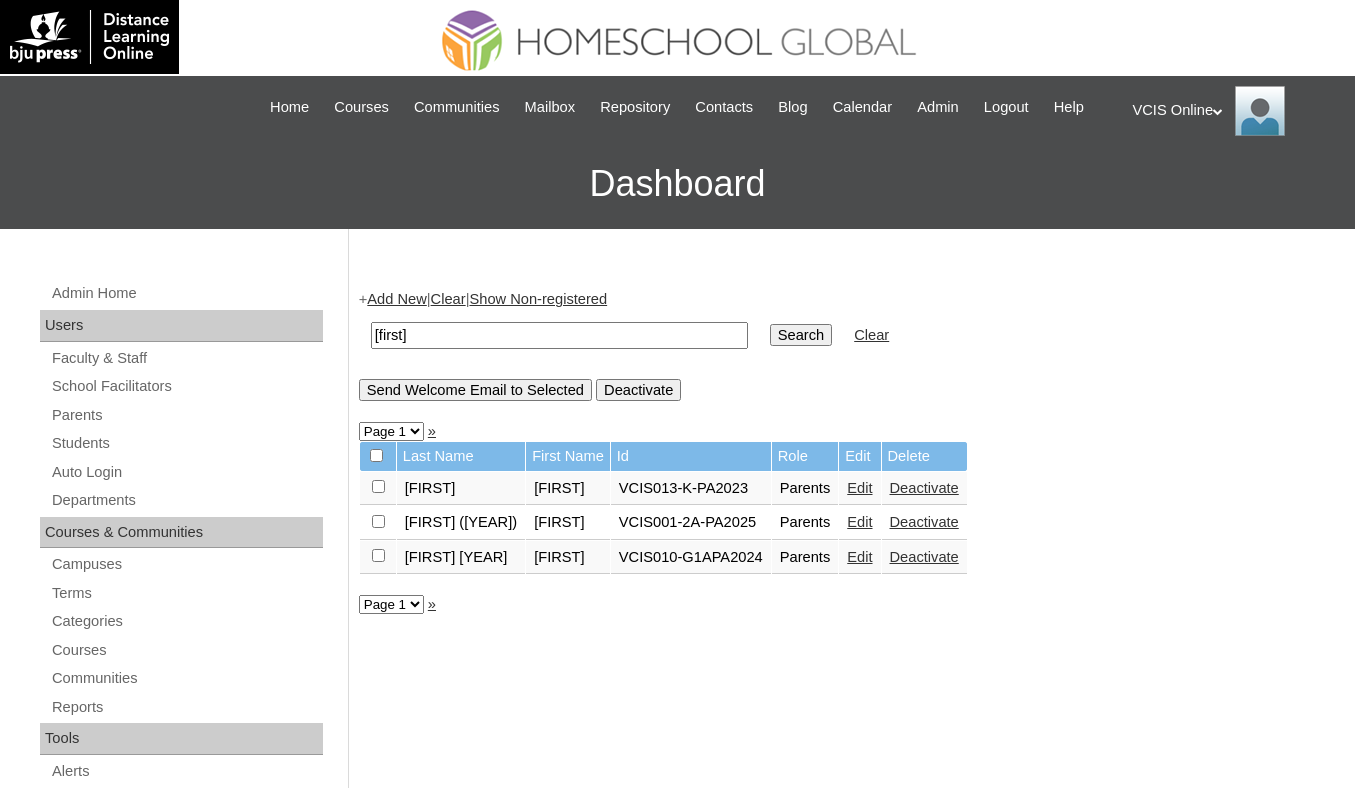 scroll, scrollTop: 0, scrollLeft: 0, axis: both 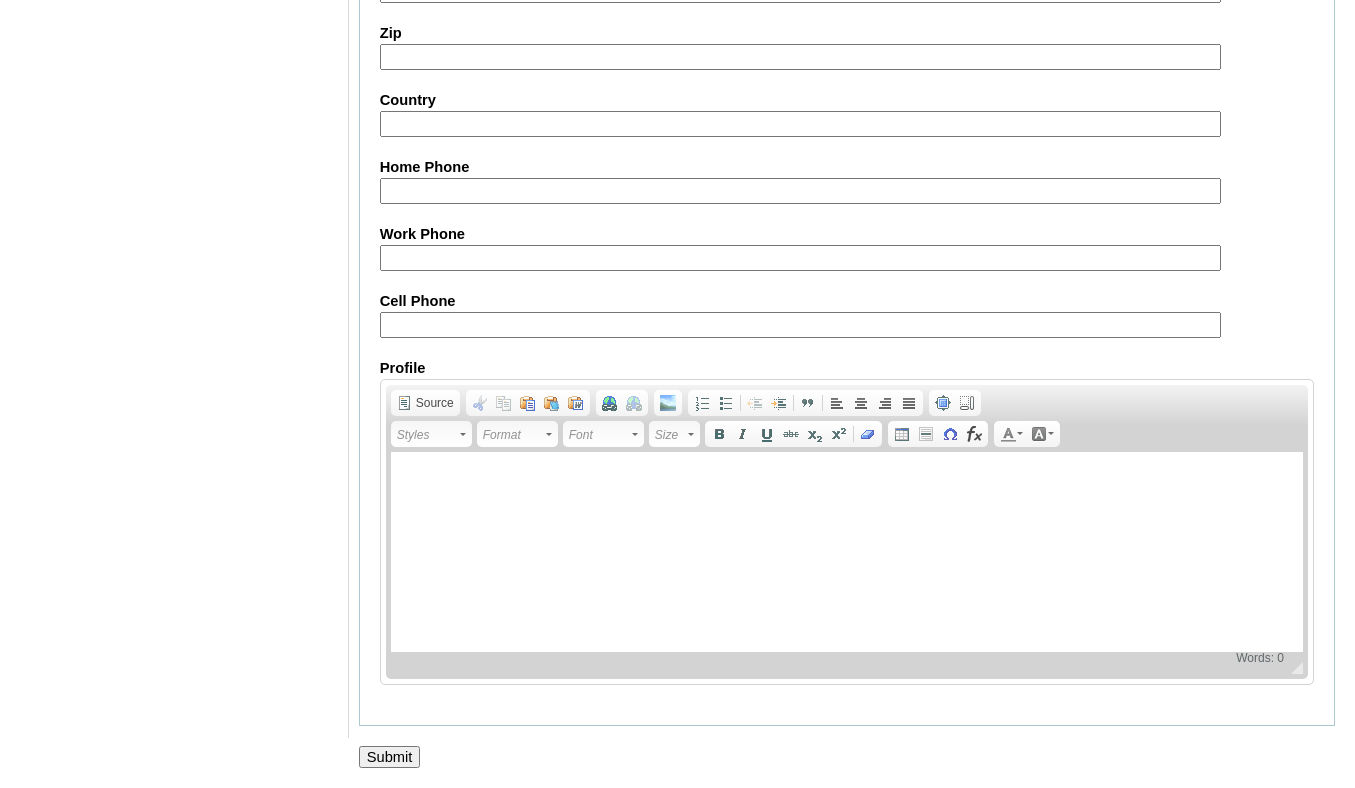 click on "Submit" at bounding box center [390, 757] 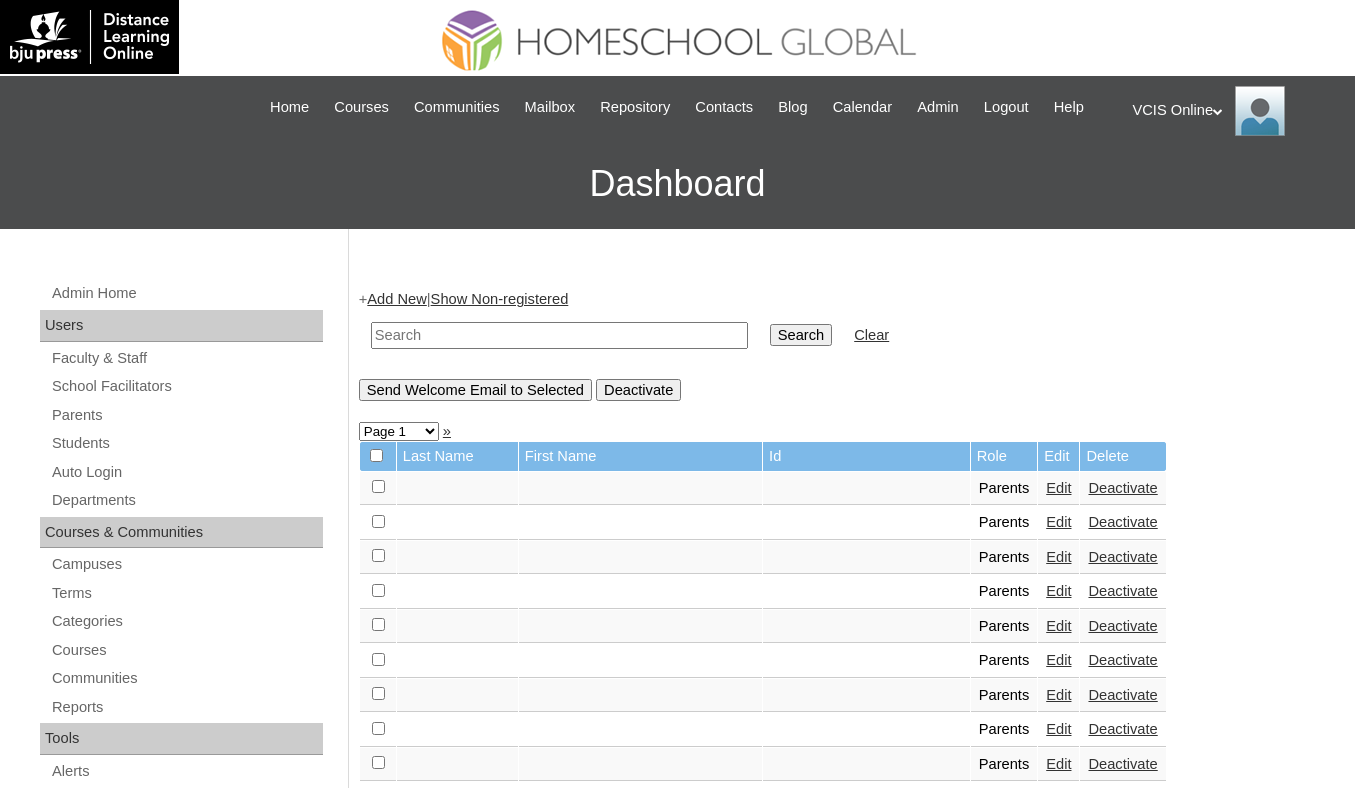 scroll, scrollTop: 0, scrollLeft: 0, axis: both 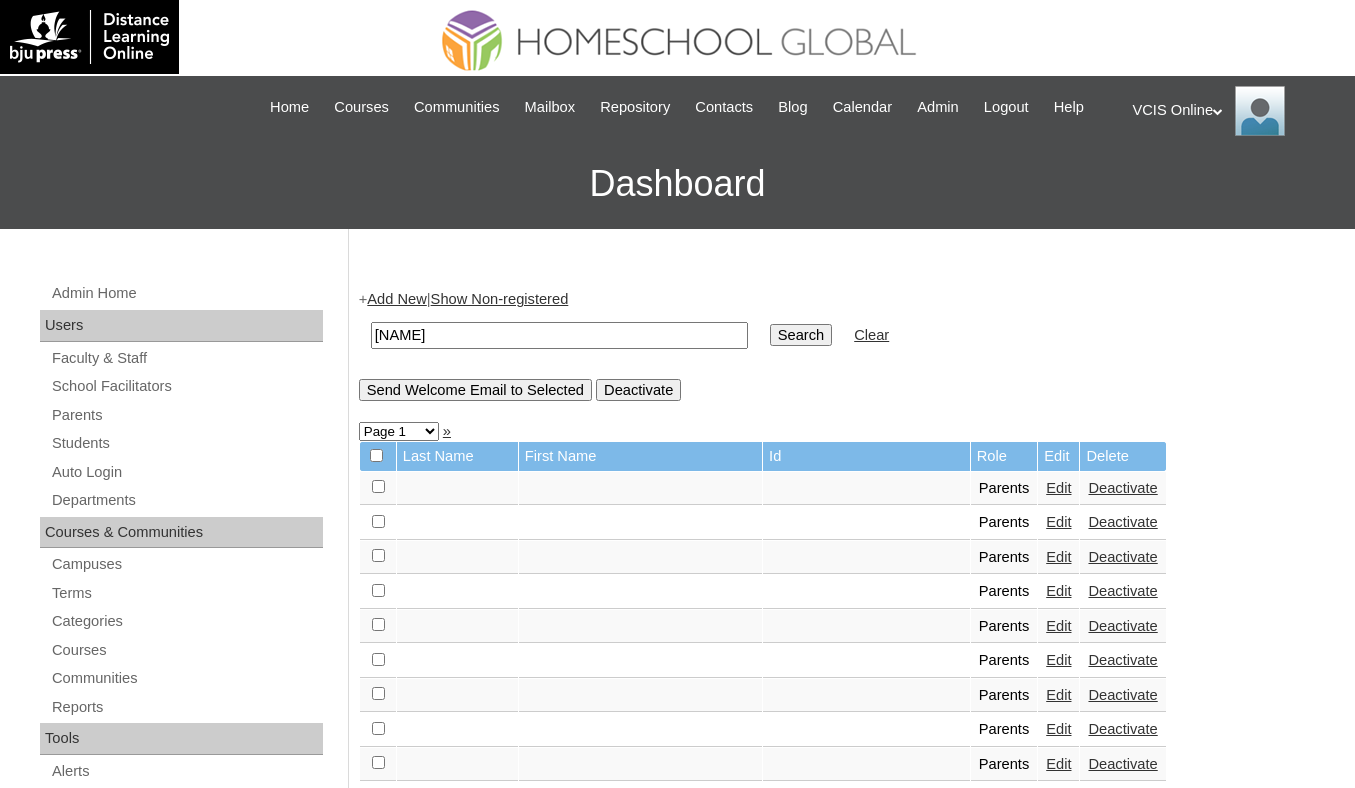 click on "Search" at bounding box center [801, 335] 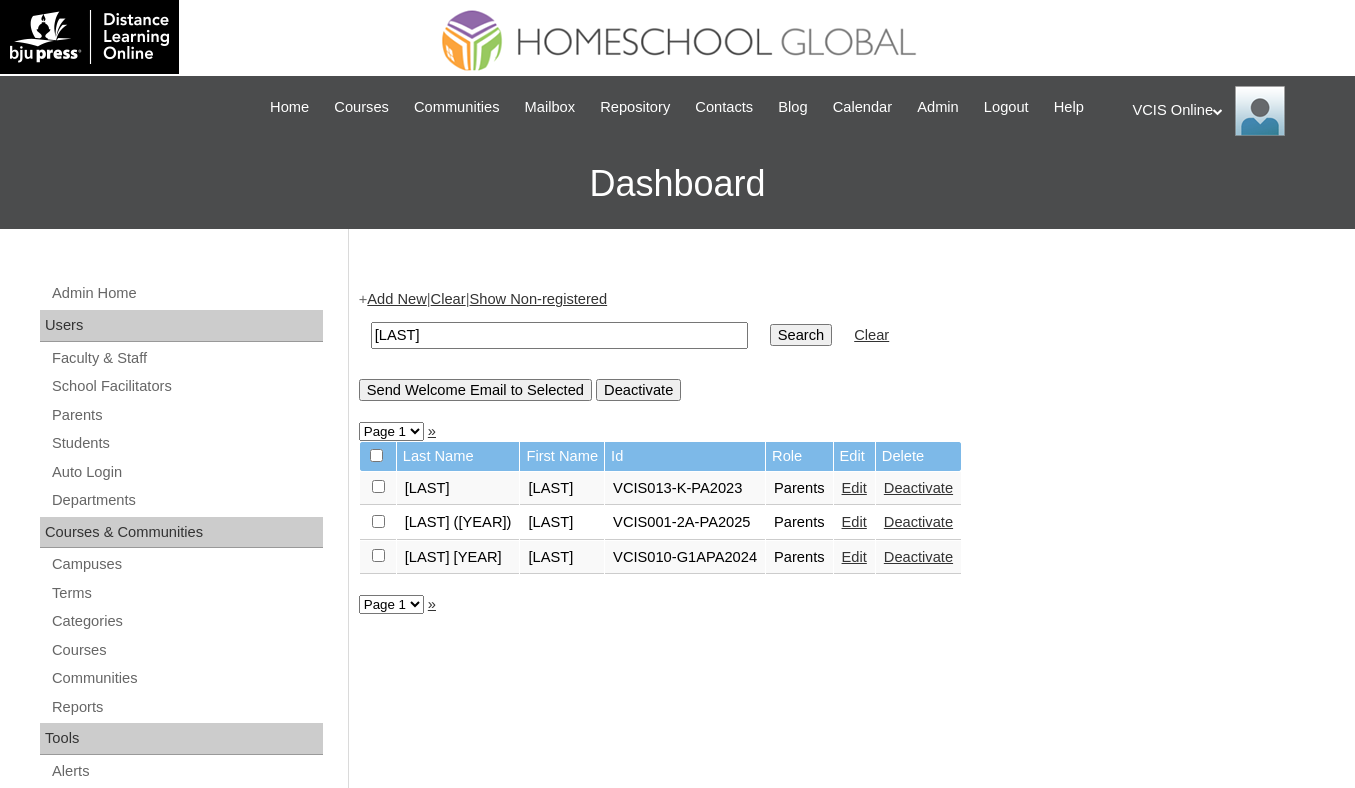 scroll, scrollTop: 0, scrollLeft: 0, axis: both 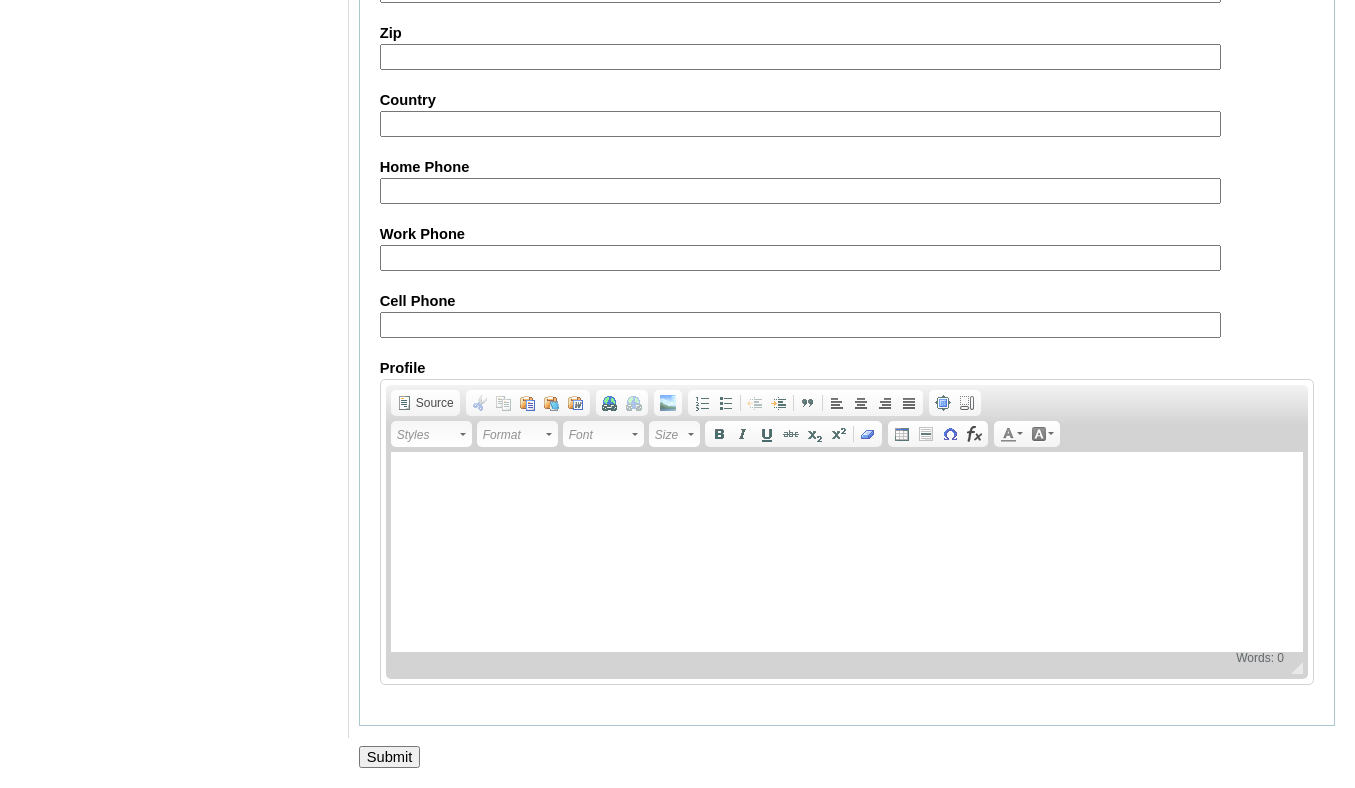 click on "Submit" at bounding box center [390, 757] 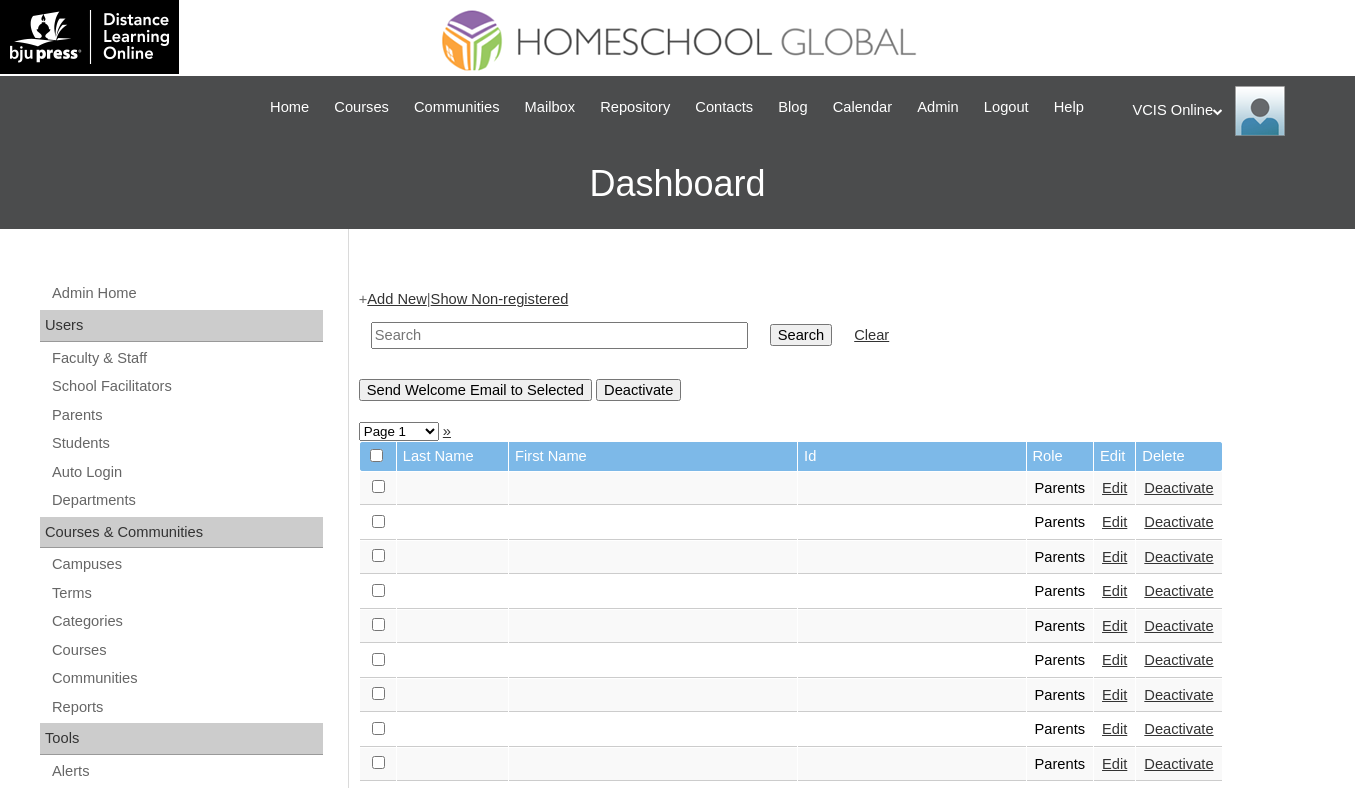 scroll, scrollTop: 0, scrollLeft: 0, axis: both 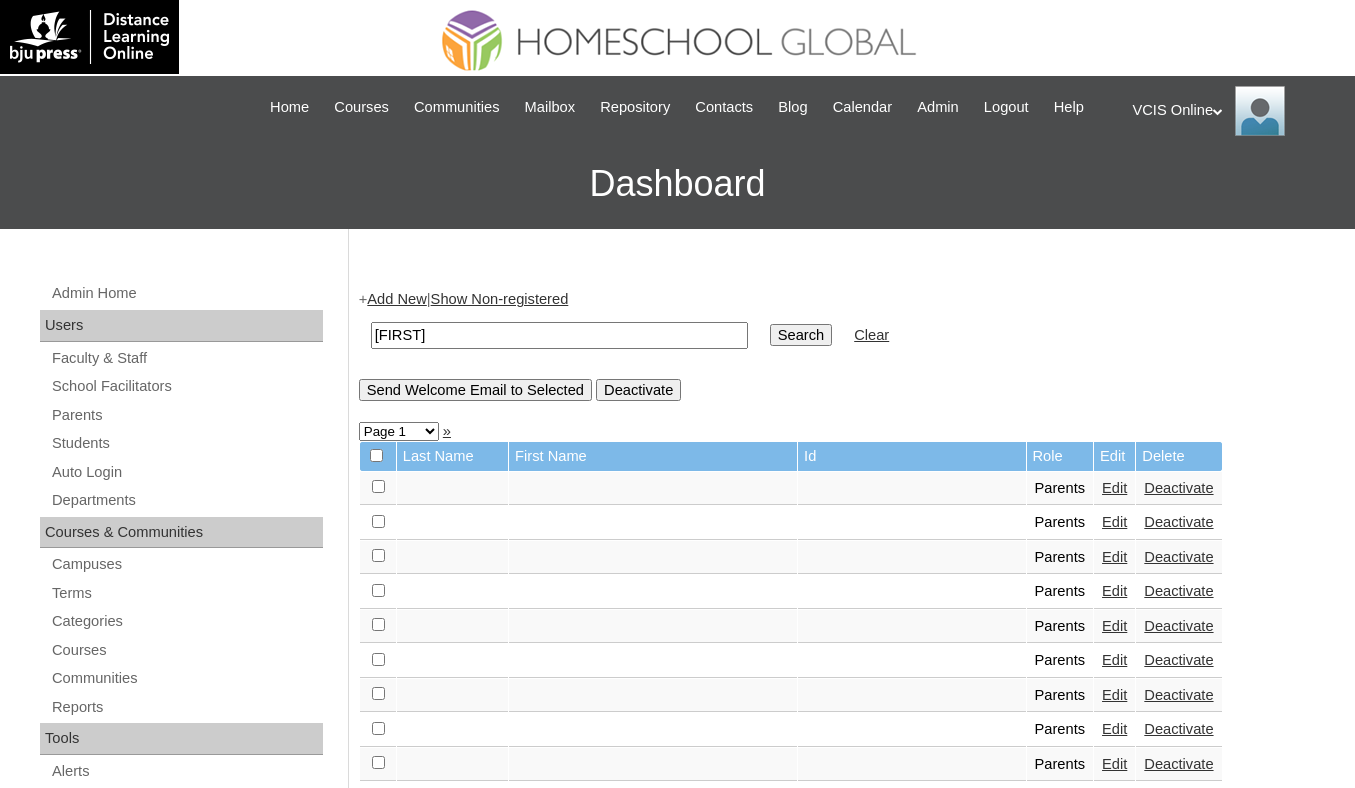 click on "Search" at bounding box center [801, 335] 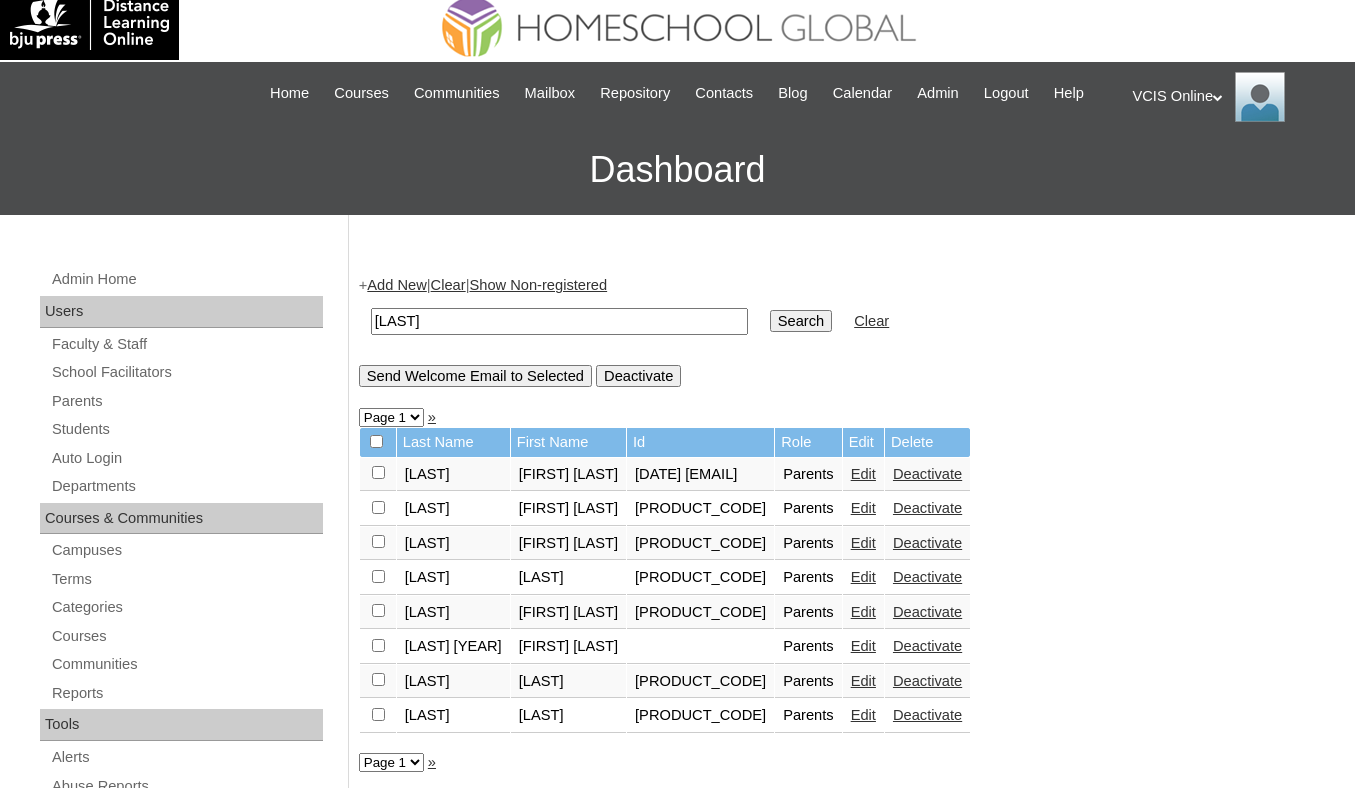 scroll, scrollTop: 49, scrollLeft: 0, axis: vertical 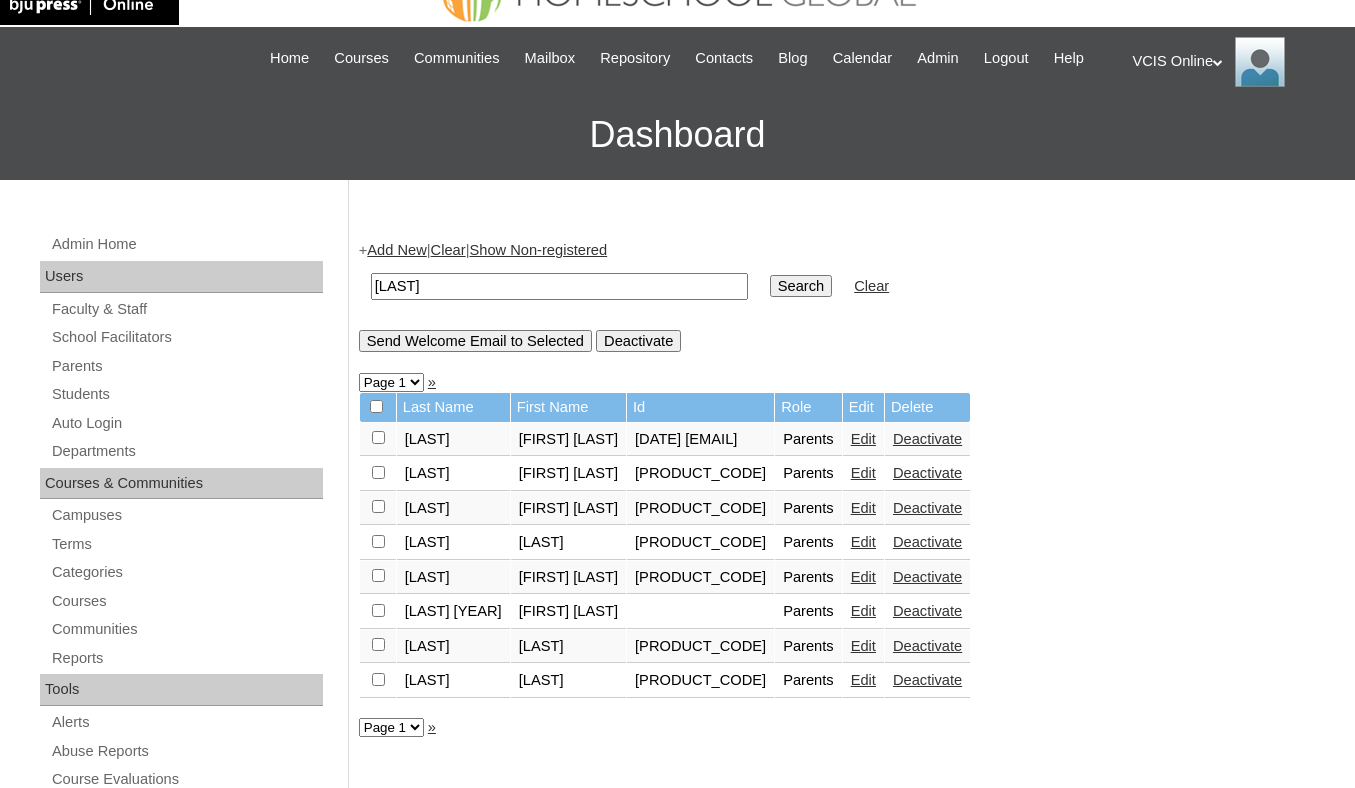 click on "Edit" at bounding box center [863, 611] 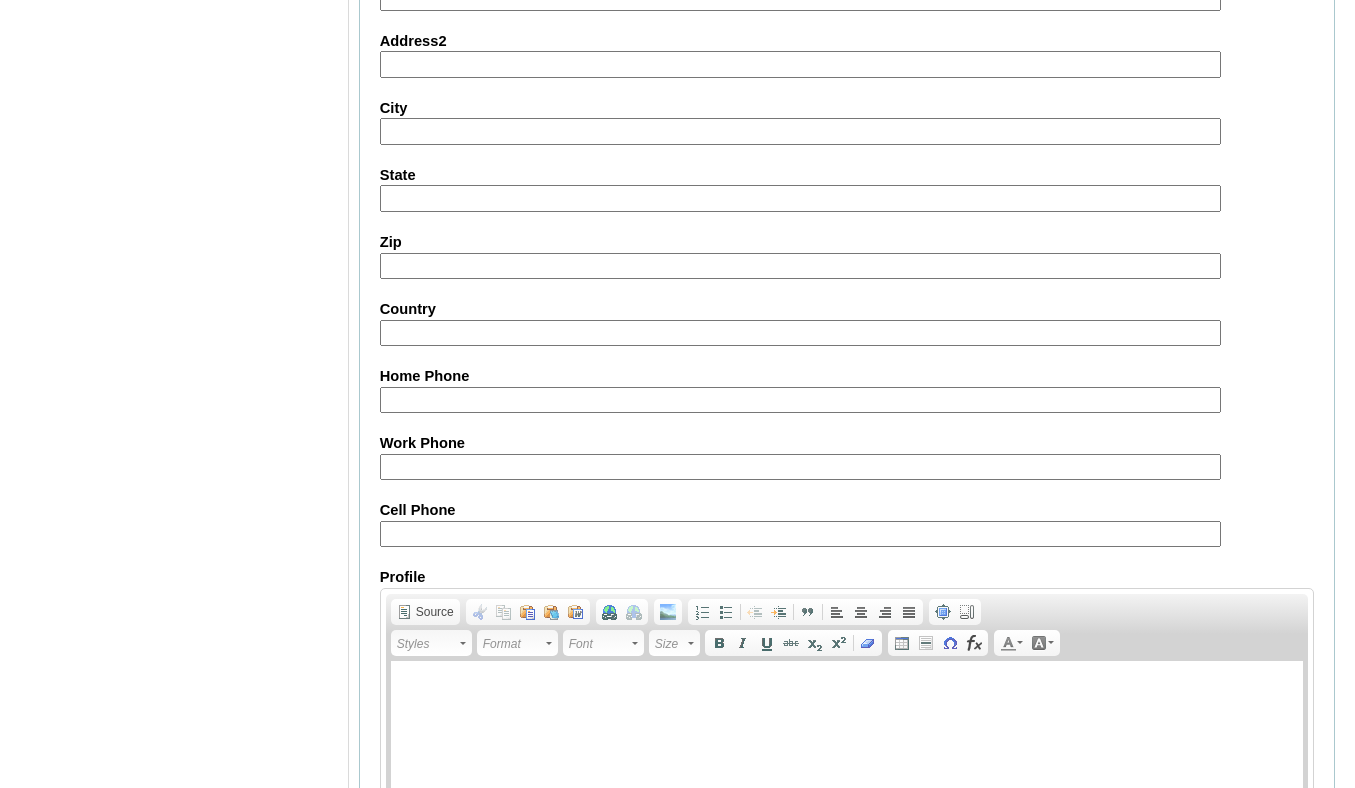 scroll, scrollTop: 1861, scrollLeft: 0, axis: vertical 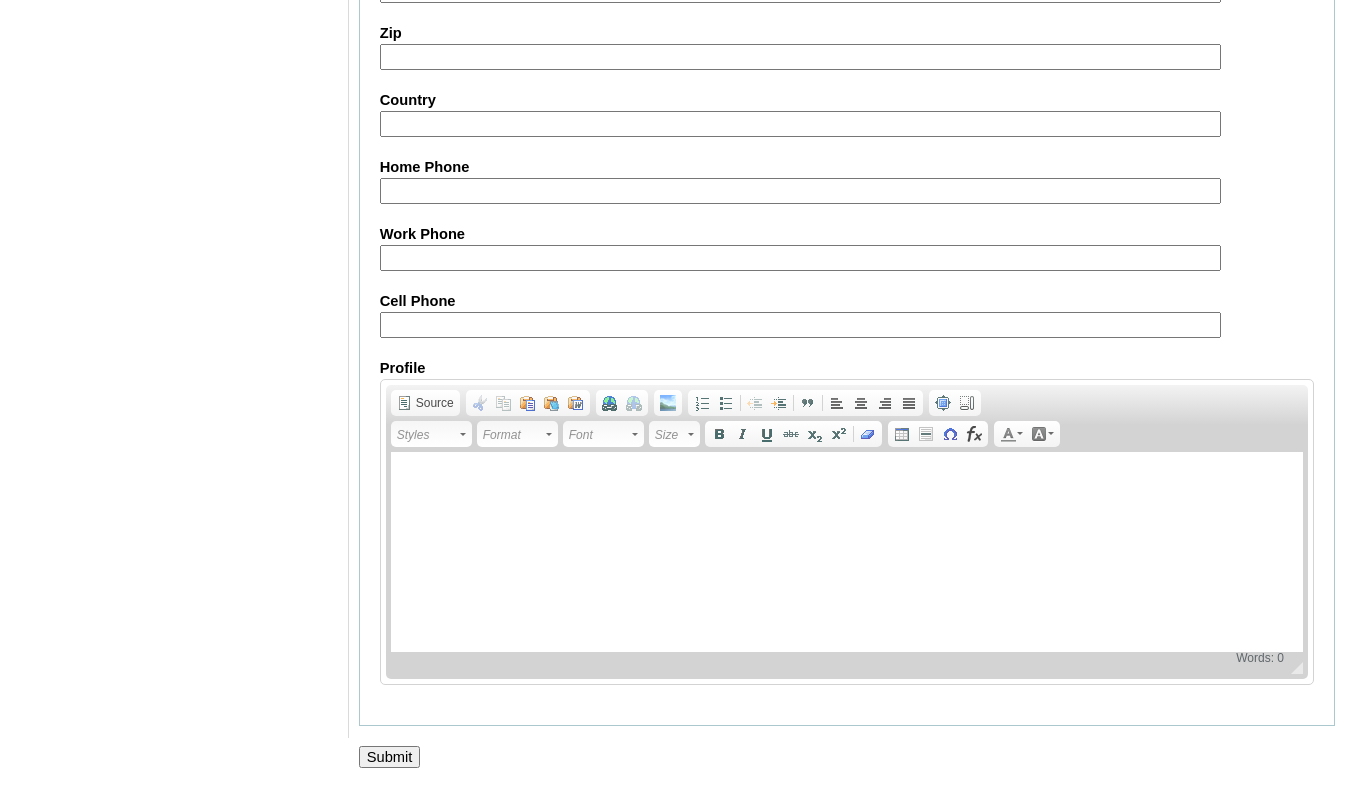 click on "Submit" at bounding box center [390, 757] 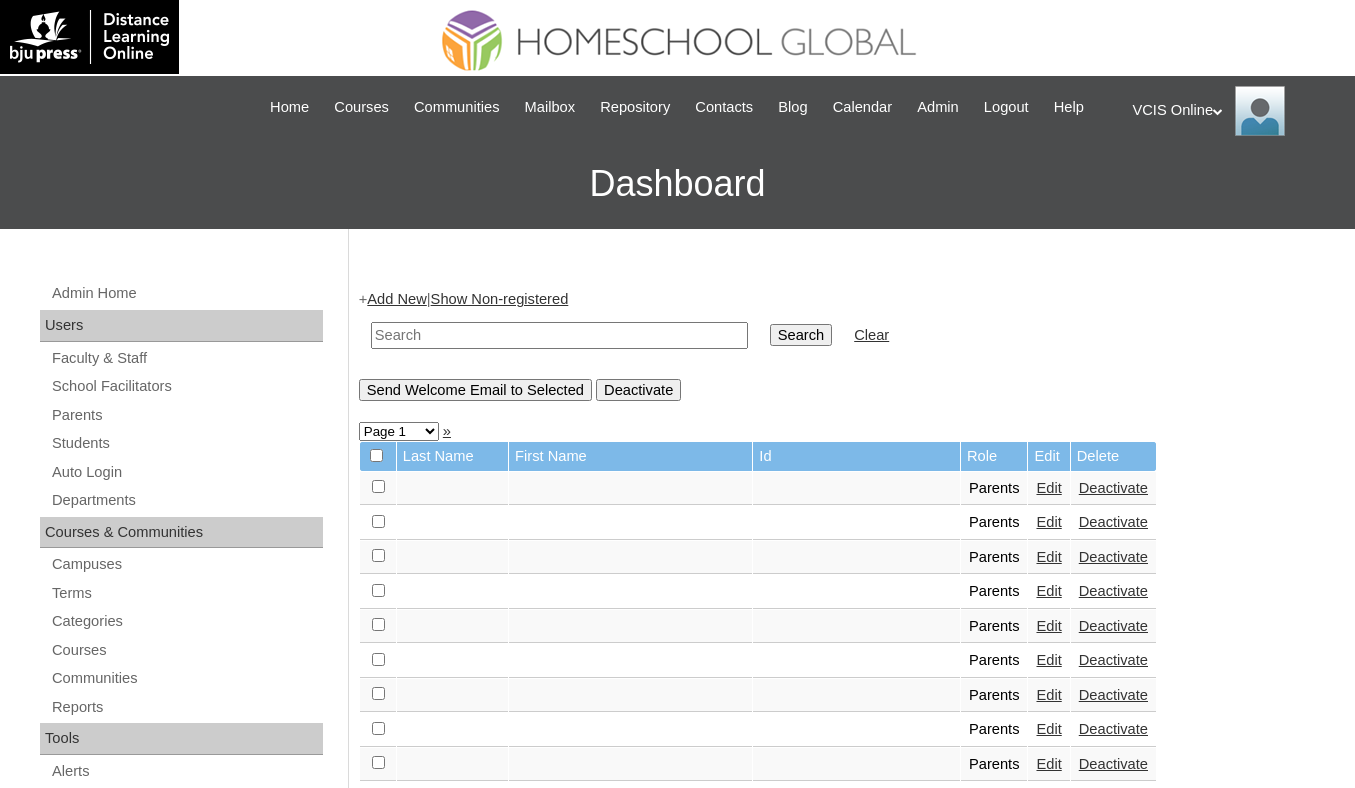 scroll, scrollTop: 0, scrollLeft: 0, axis: both 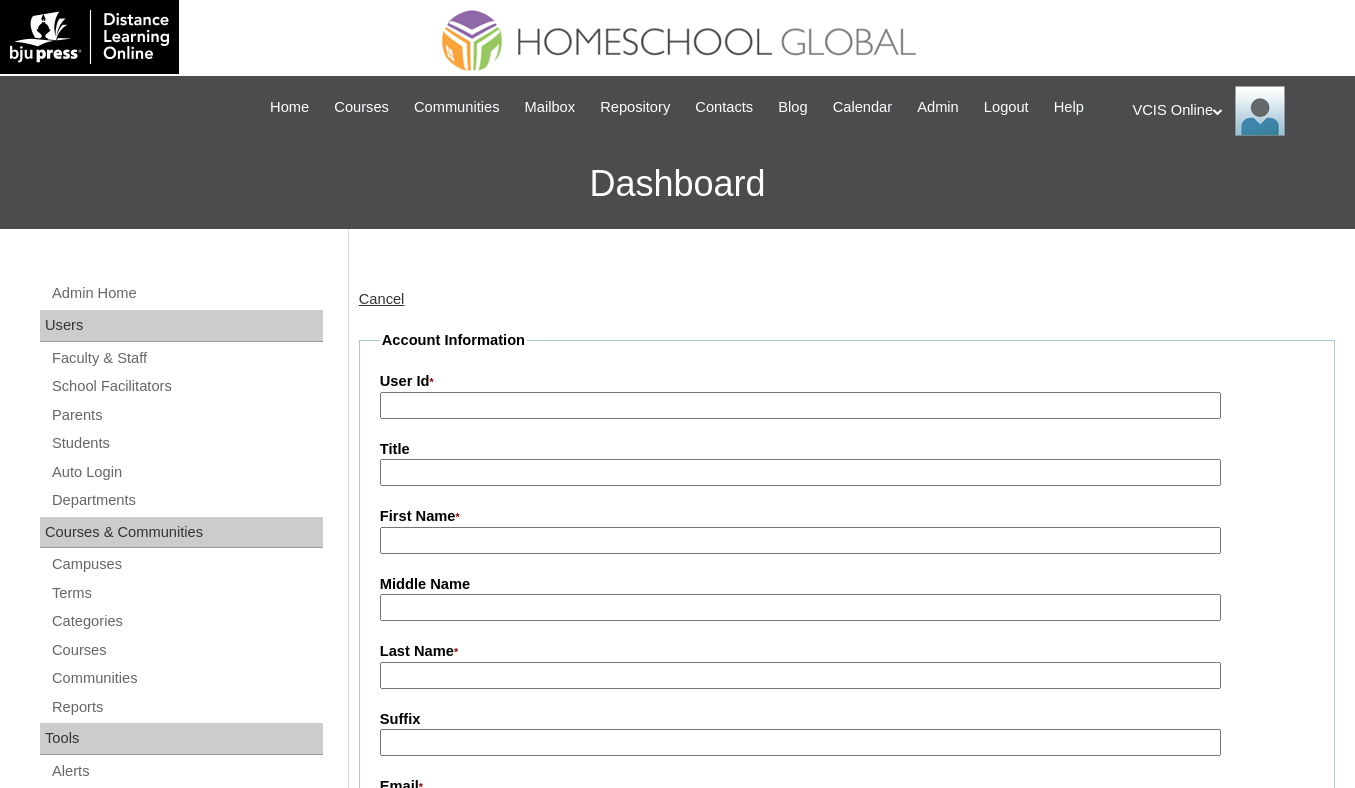 click on "Title" at bounding box center [800, 472] 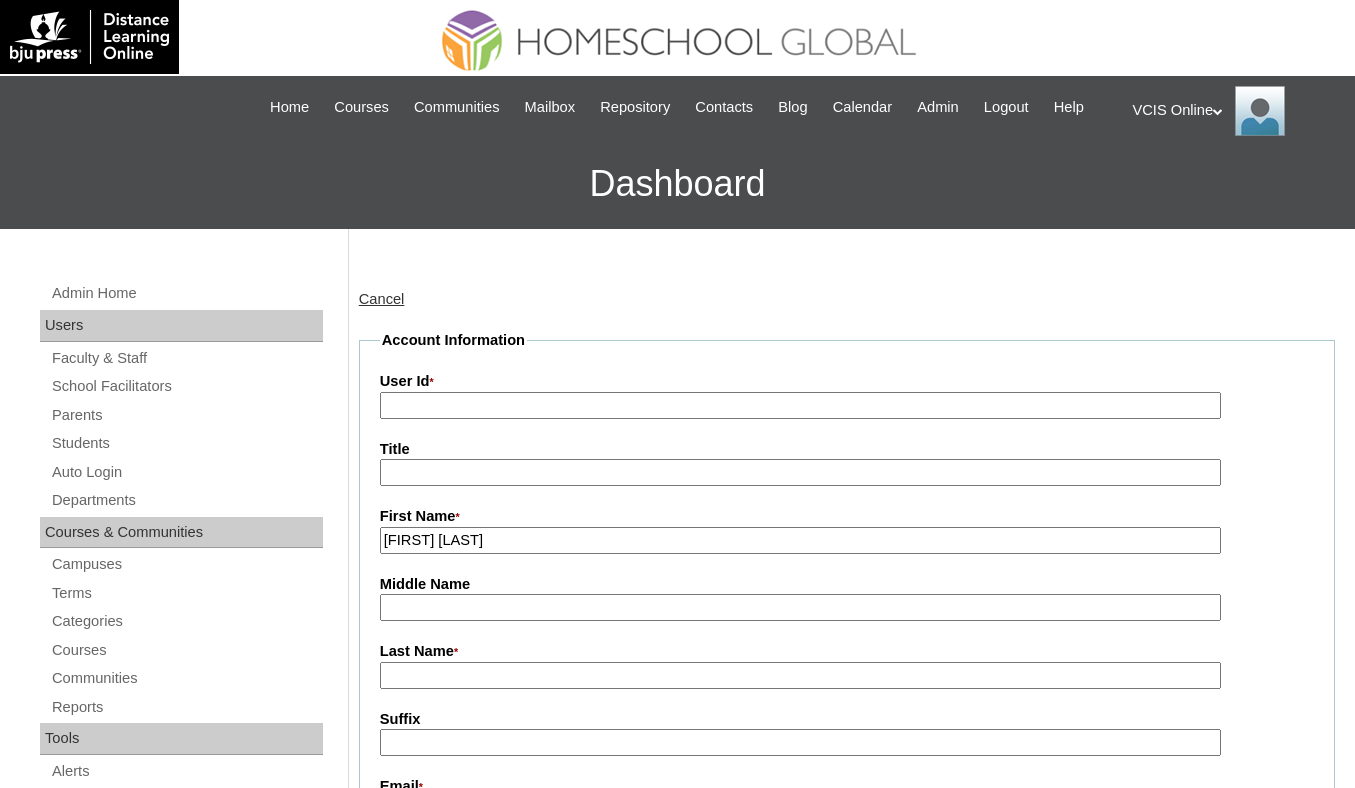 type on "Mary Jade" 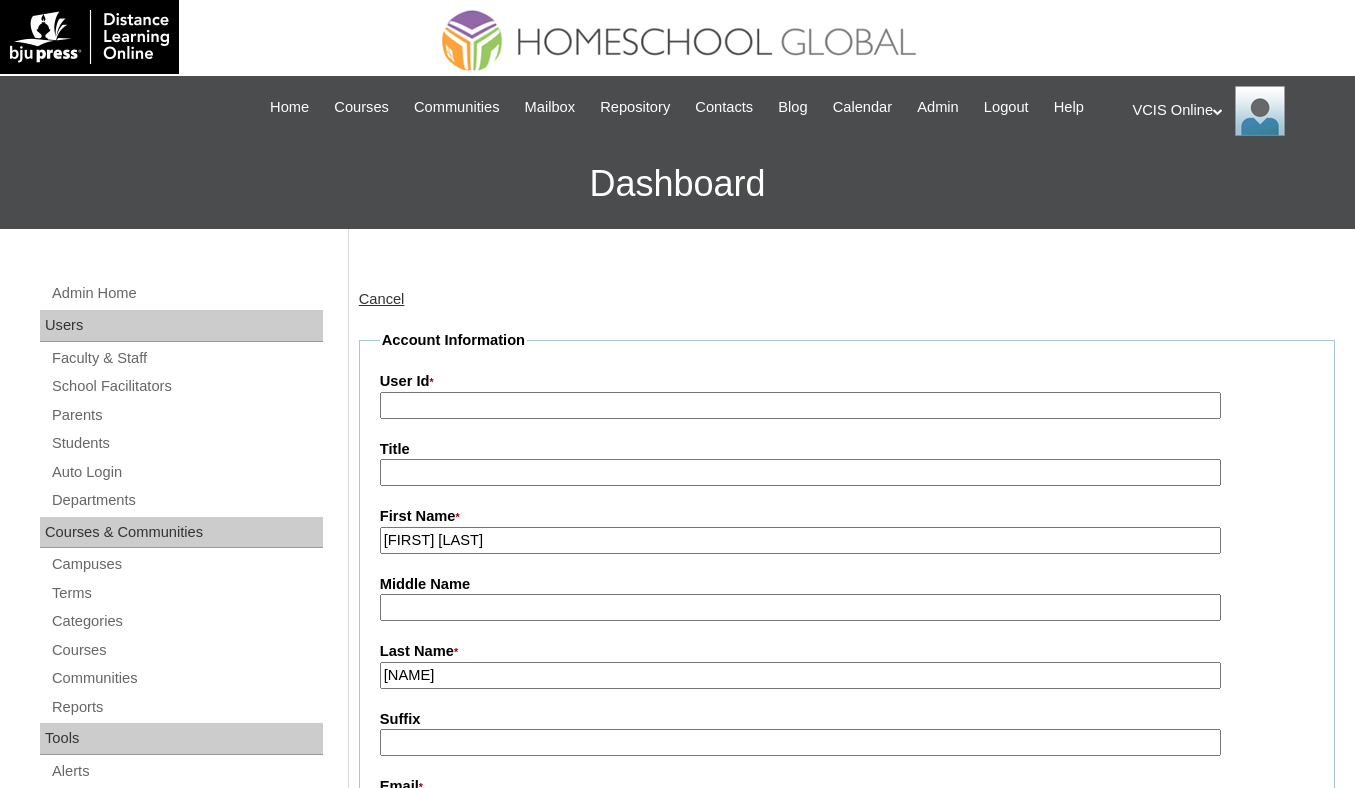 type on "C" 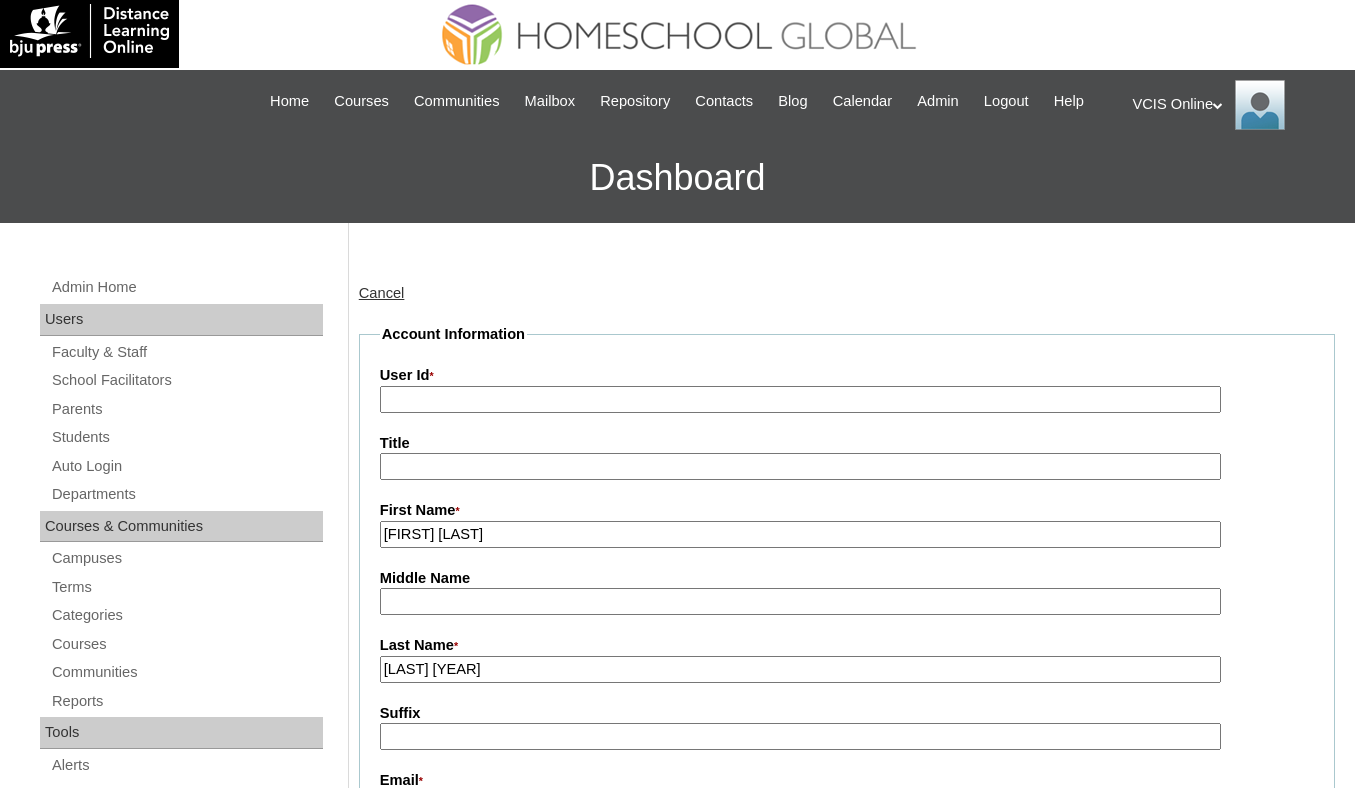 scroll, scrollTop: 209, scrollLeft: 0, axis: vertical 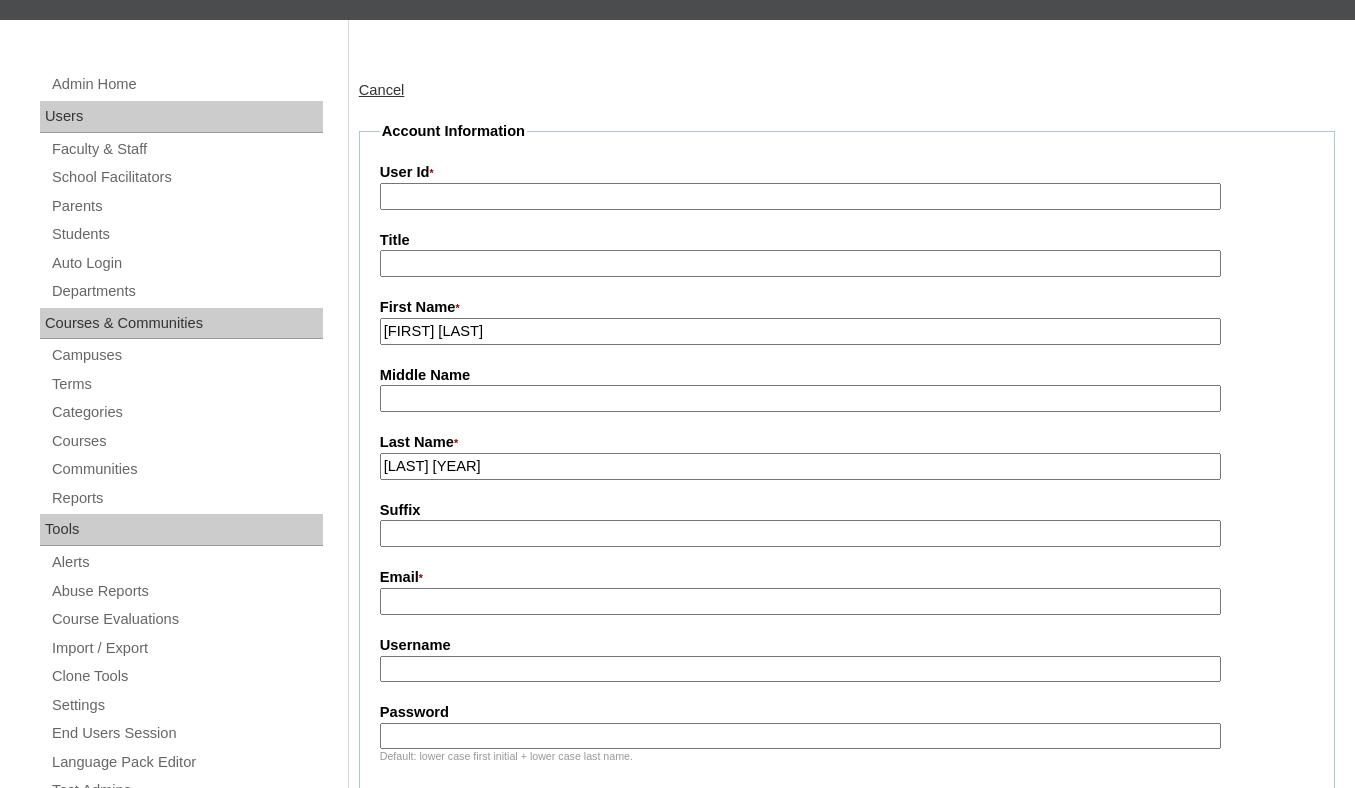 type on "Culas 2025" 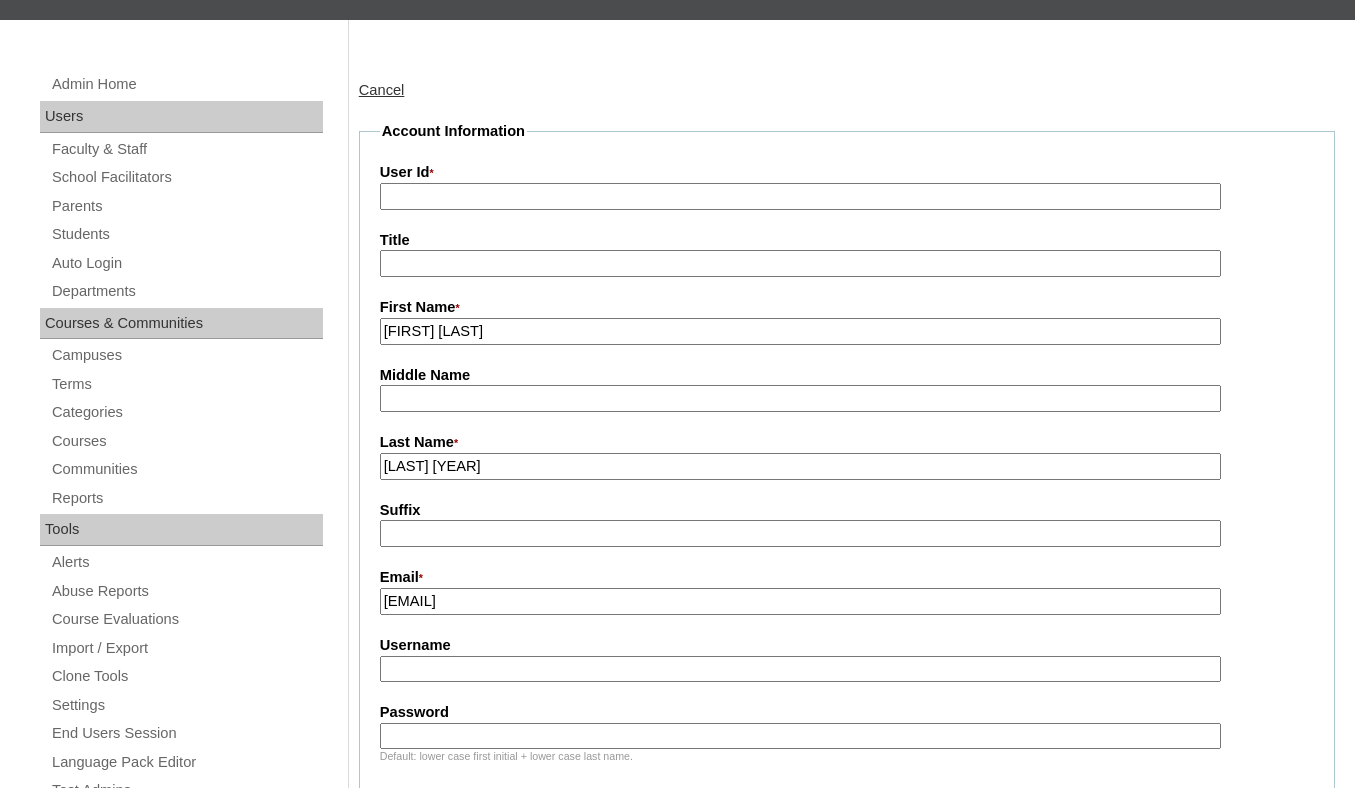 type on "maryjadeculas@gmail.com" 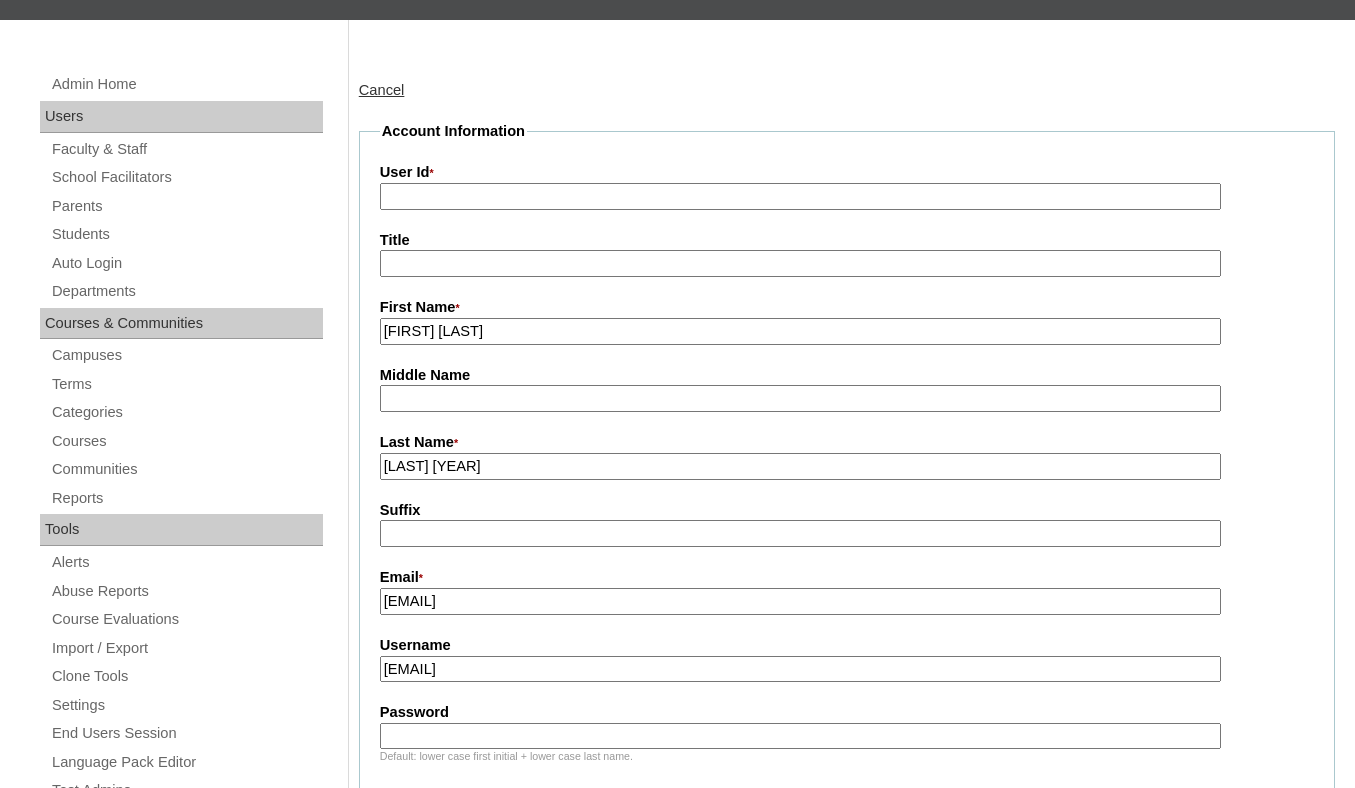 type on "mculas2025" 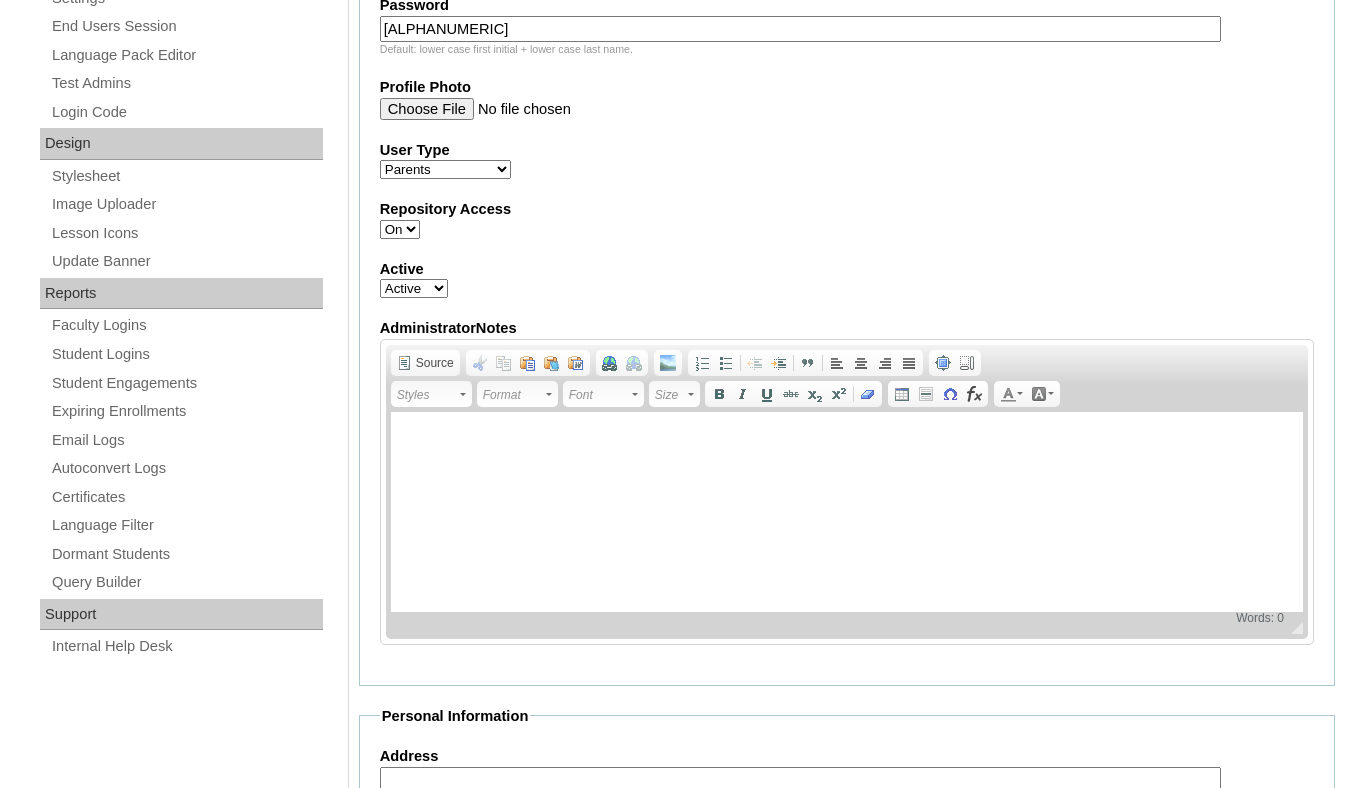 scroll, scrollTop: 1935, scrollLeft: 0, axis: vertical 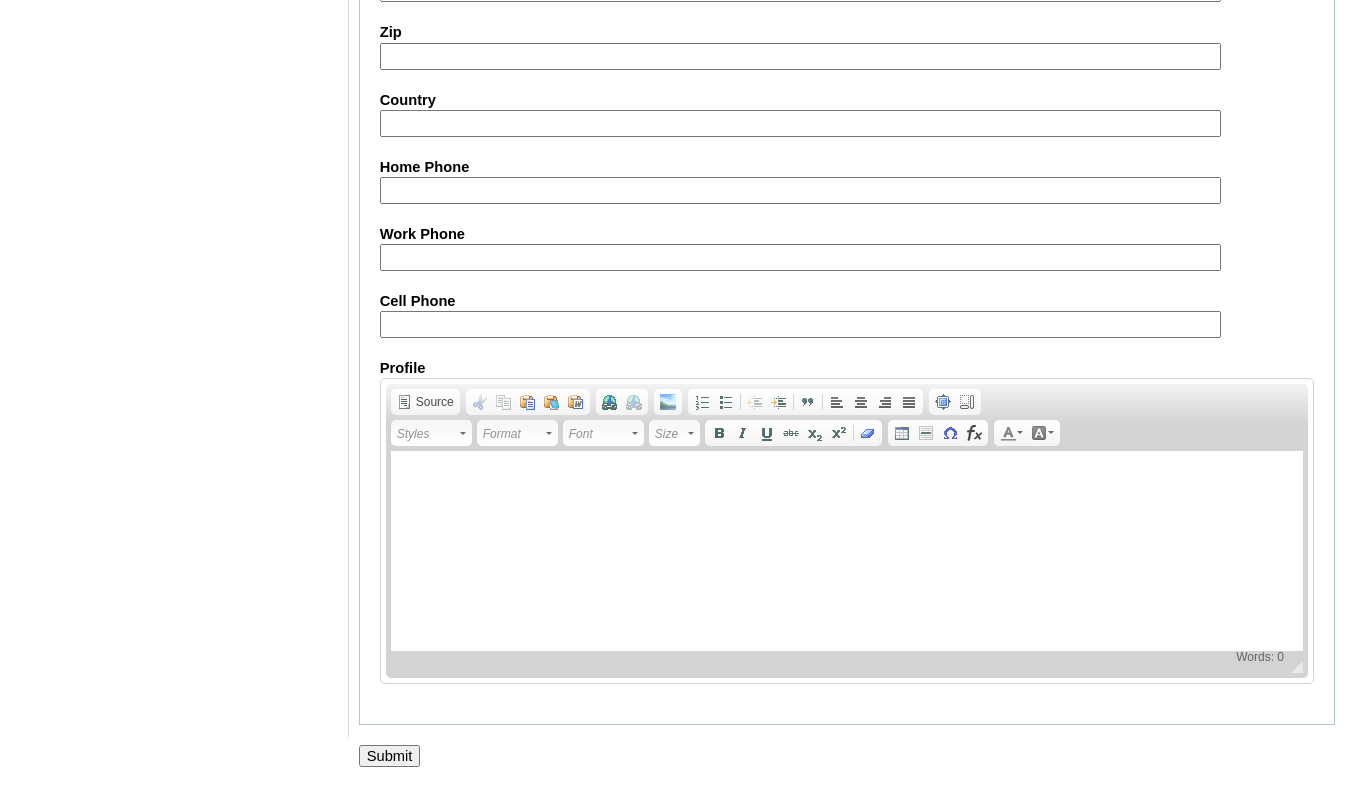 type on "Poiu789" 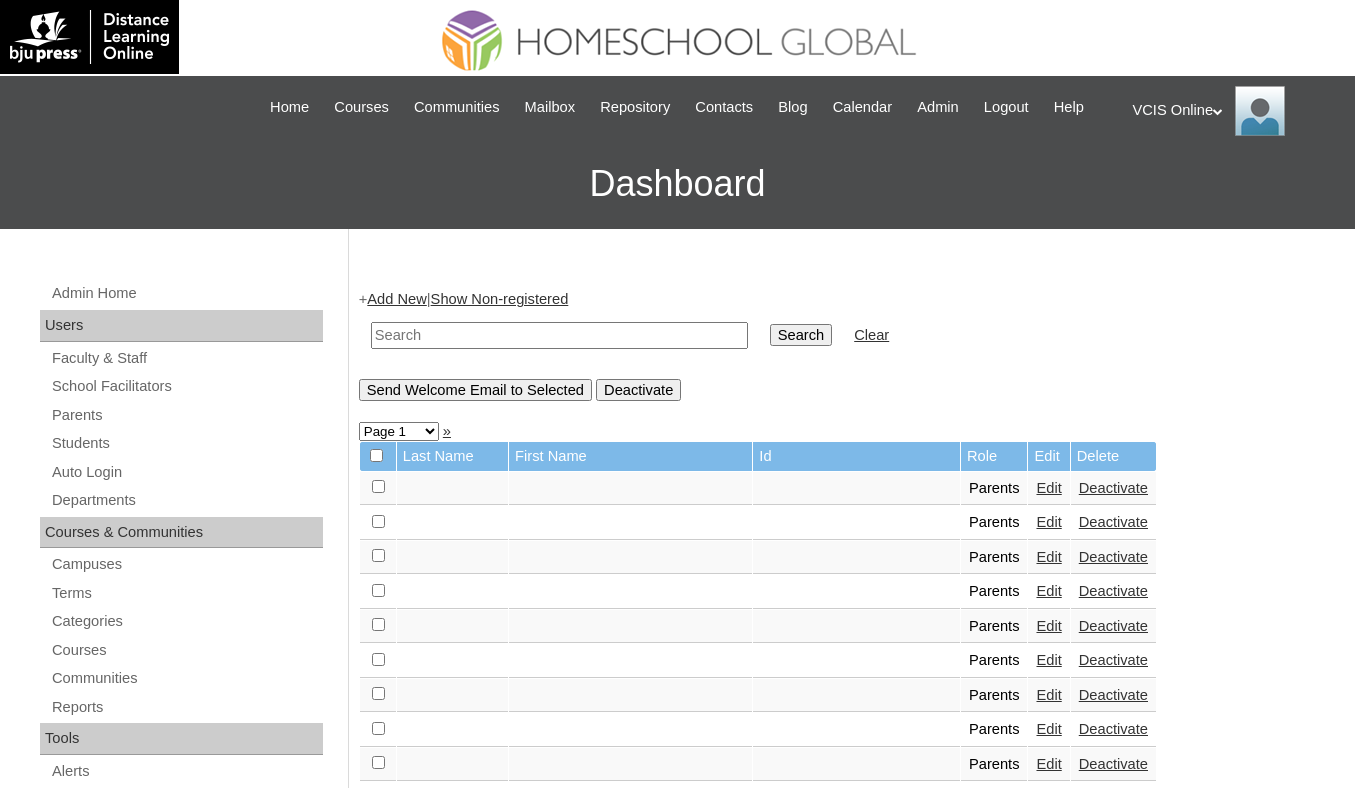 scroll, scrollTop: 0, scrollLeft: 0, axis: both 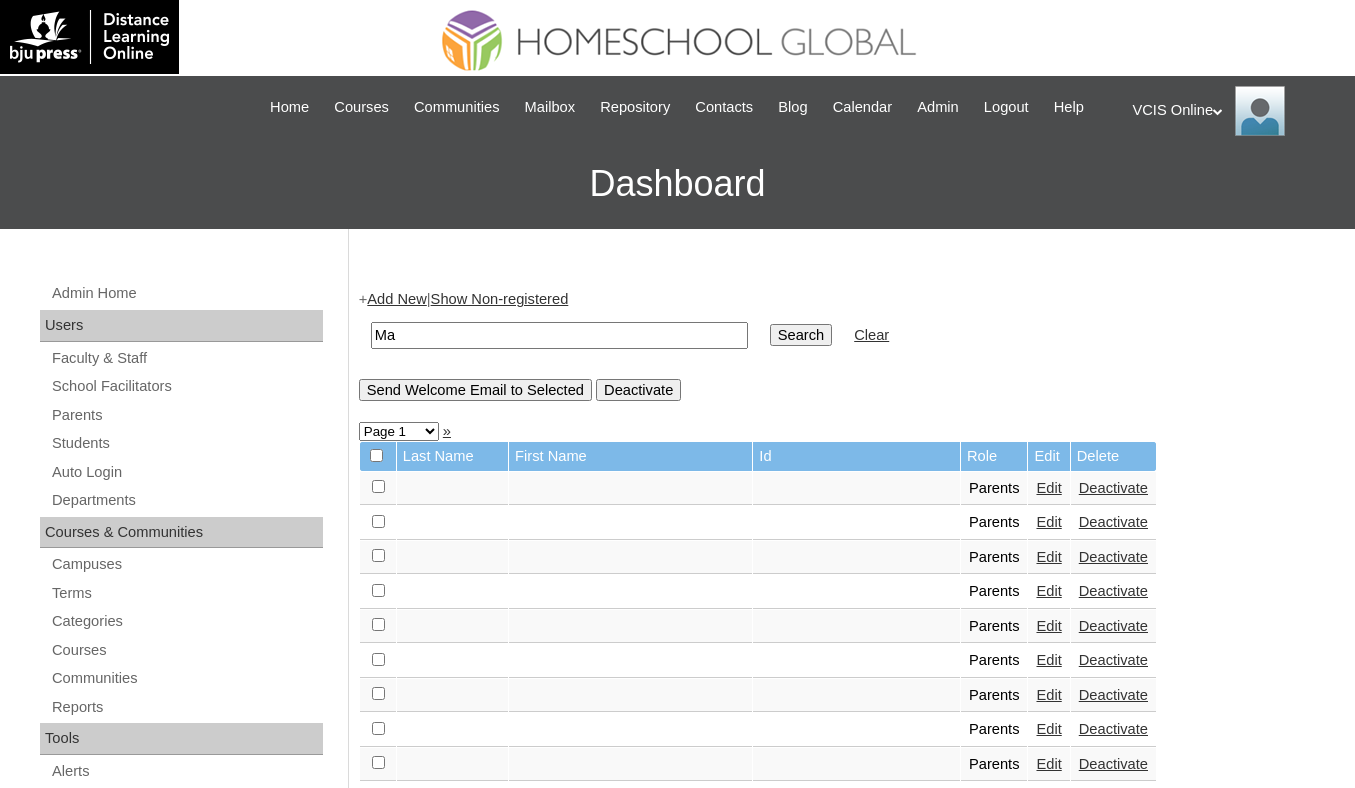 type on "M" 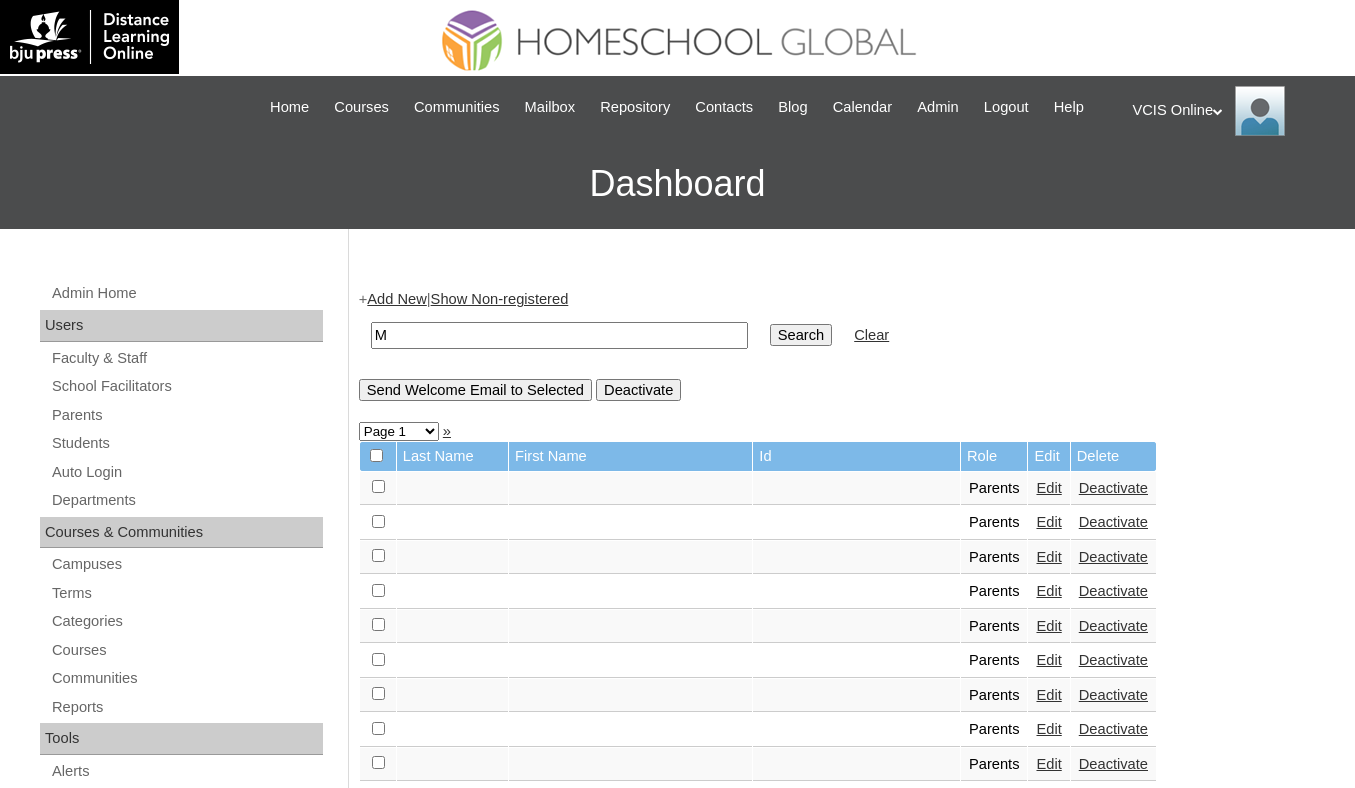 type 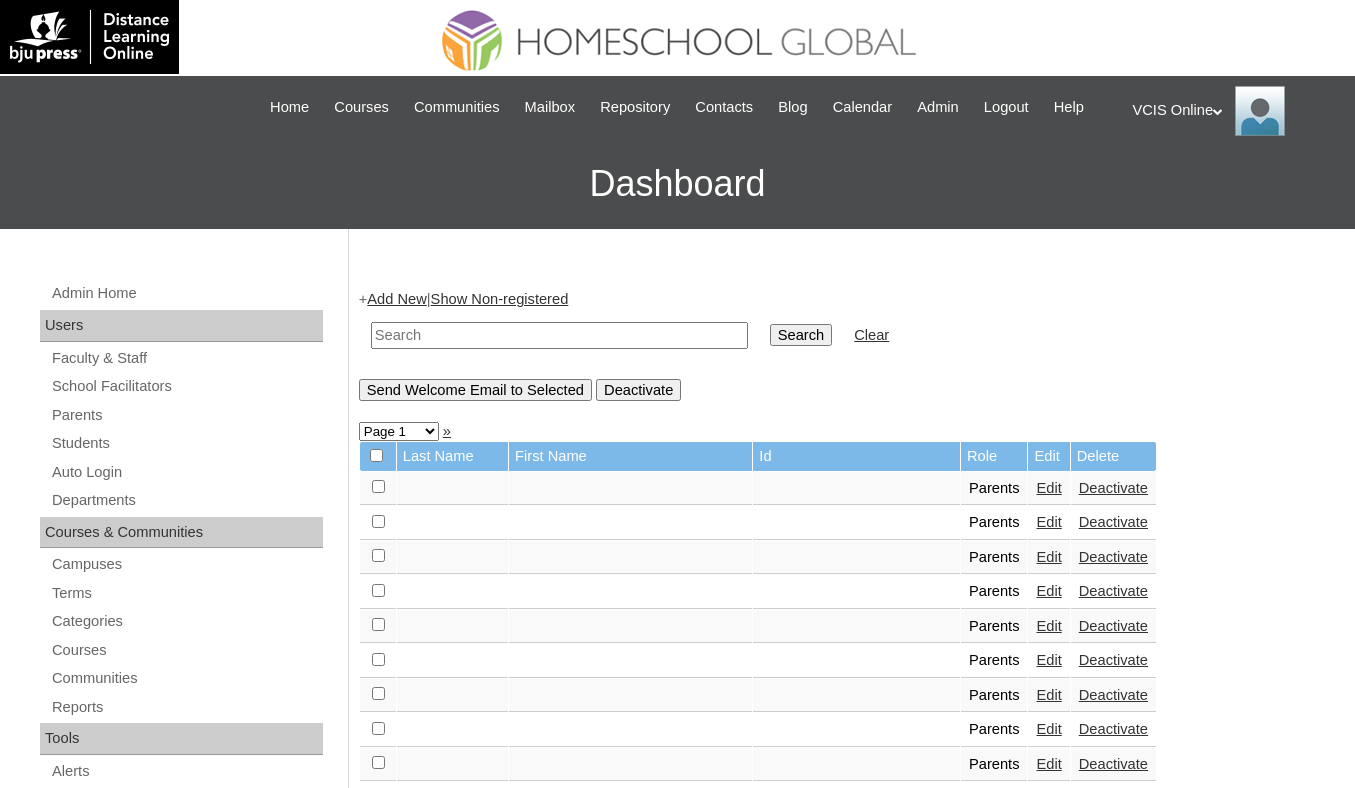 click on "Add New" at bounding box center (396, 299) 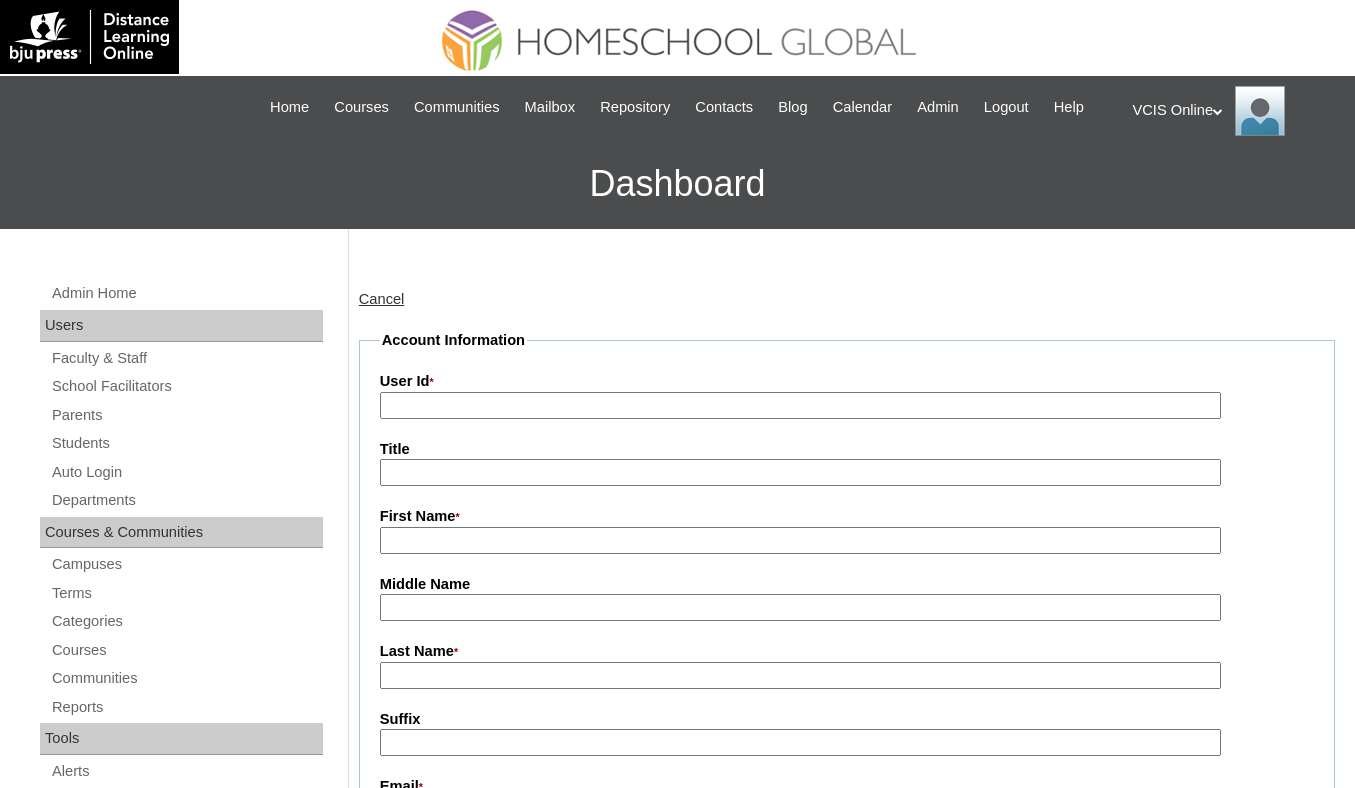 scroll, scrollTop: 0, scrollLeft: 0, axis: both 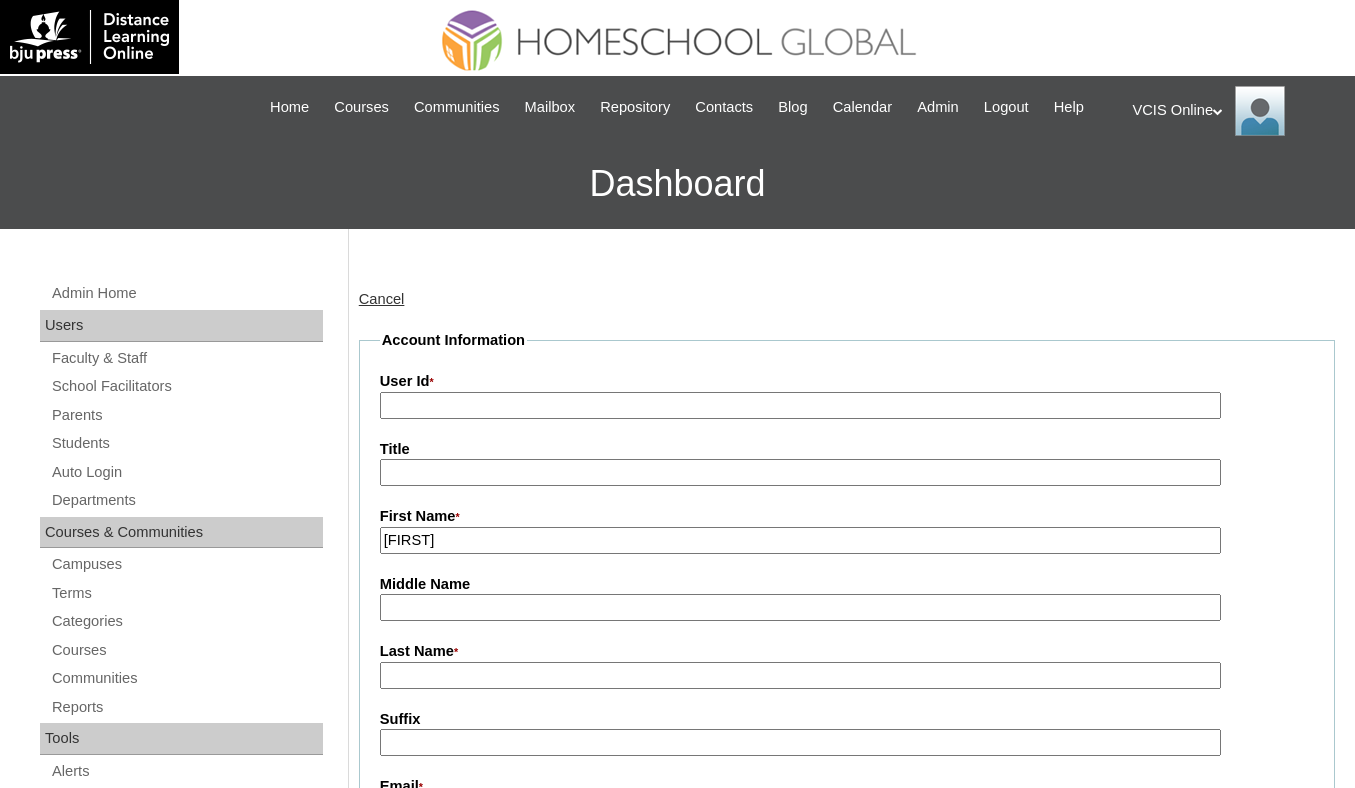 type on "[FIRST]" 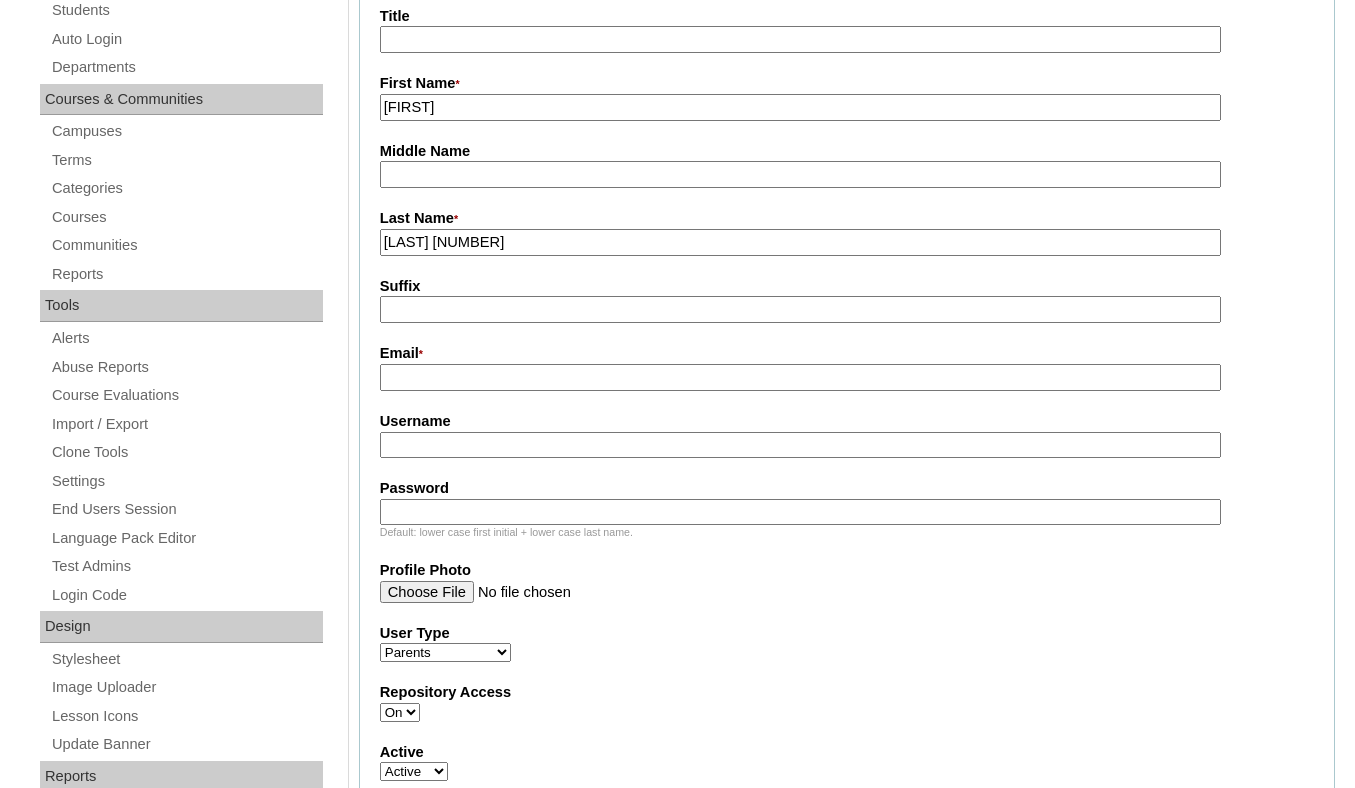 scroll, scrollTop: 434, scrollLeft: 0, axis: vertical 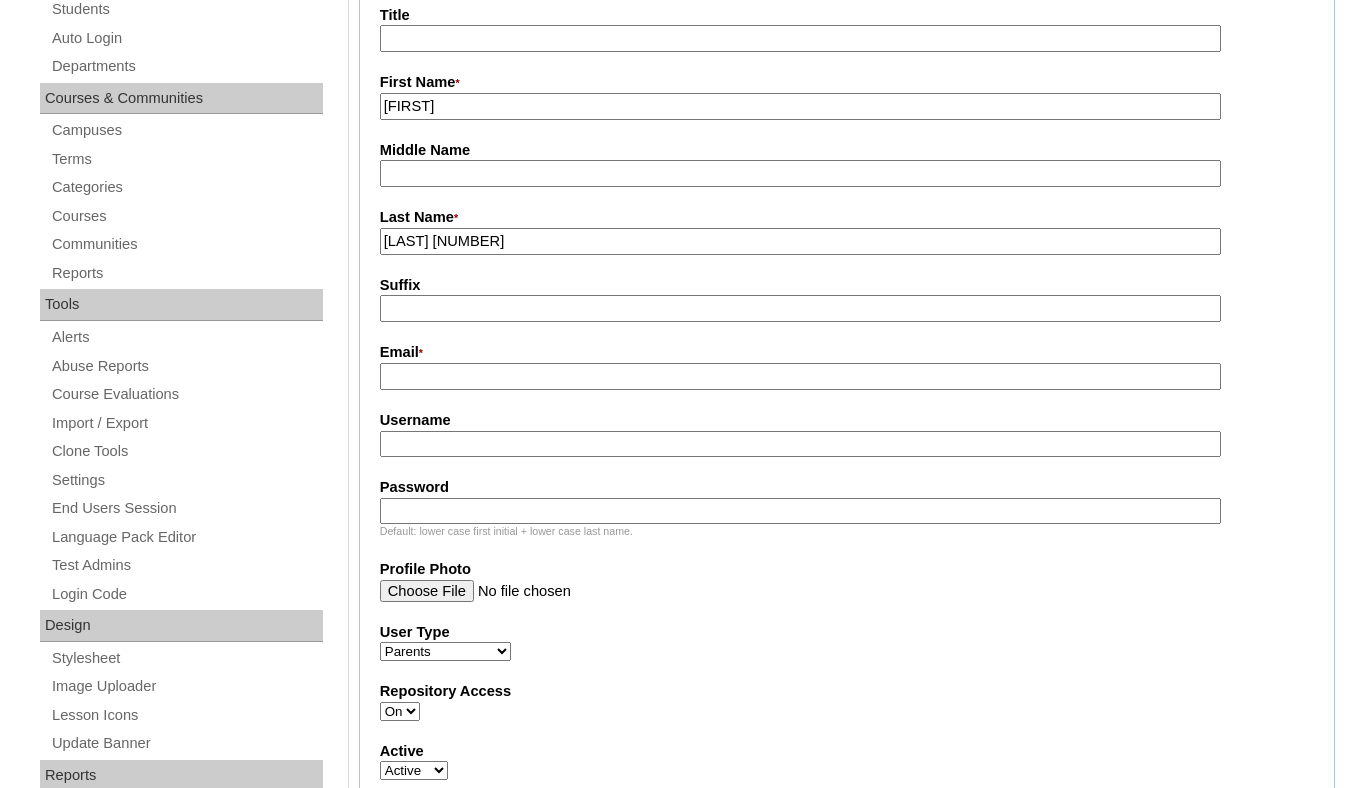 type on "[LAST] [NUMBER]" 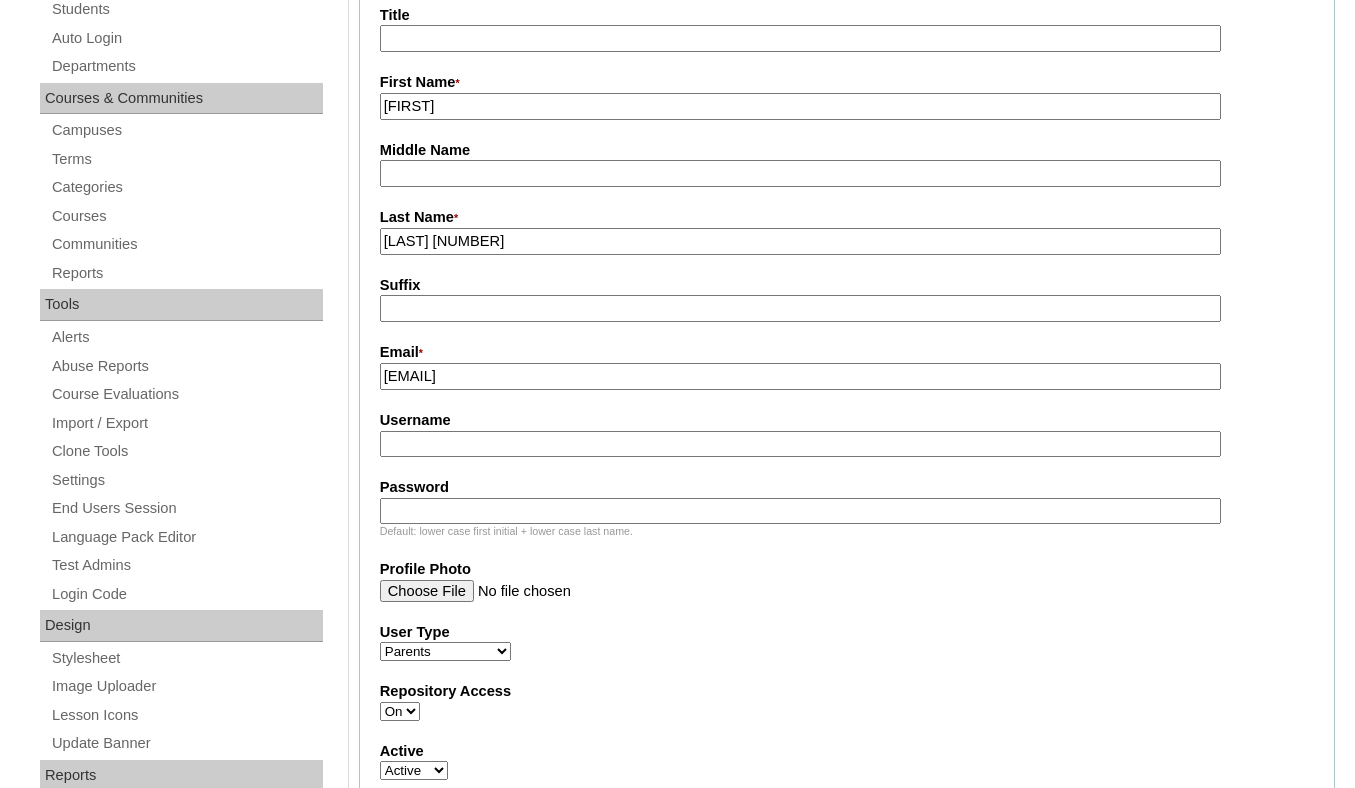type on "[EMAIL]" 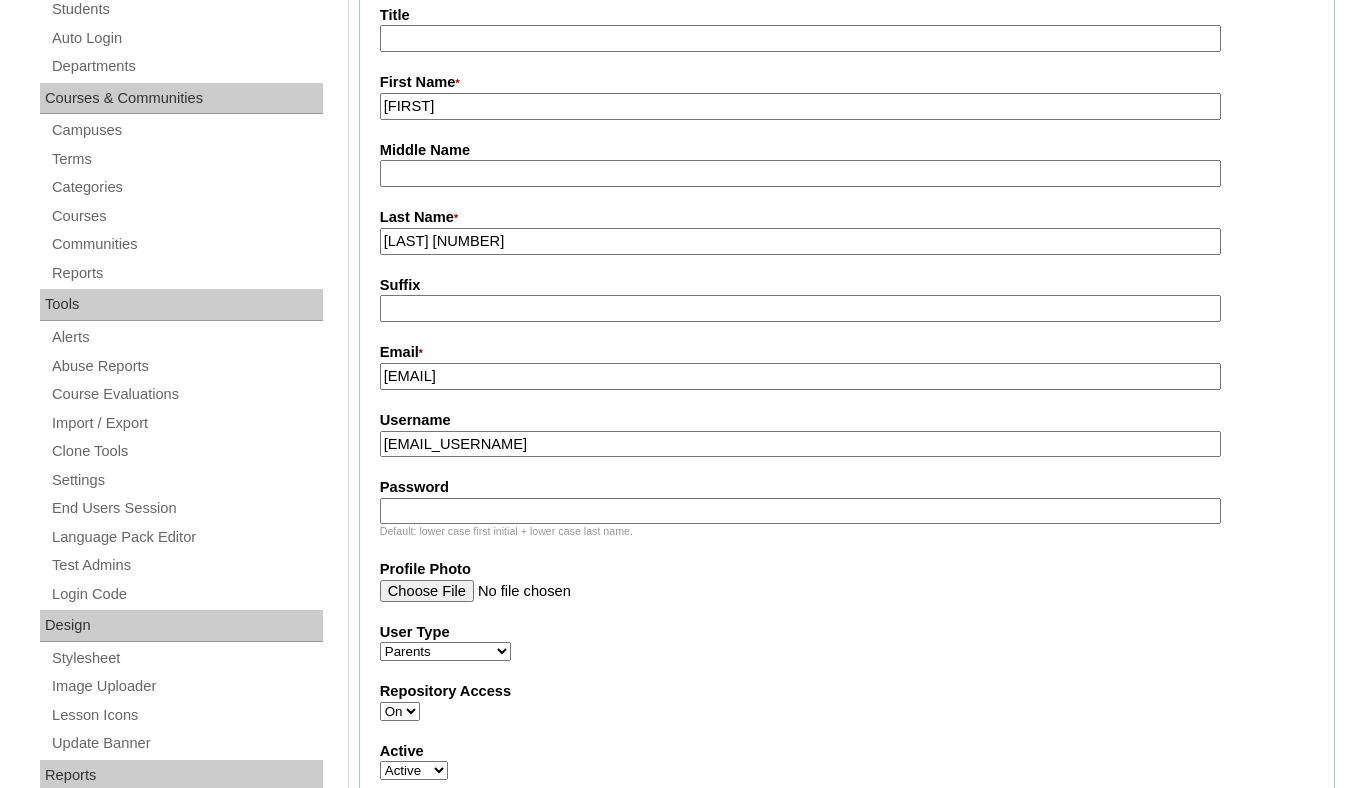 type on "[EMAIL_USERNAME]" 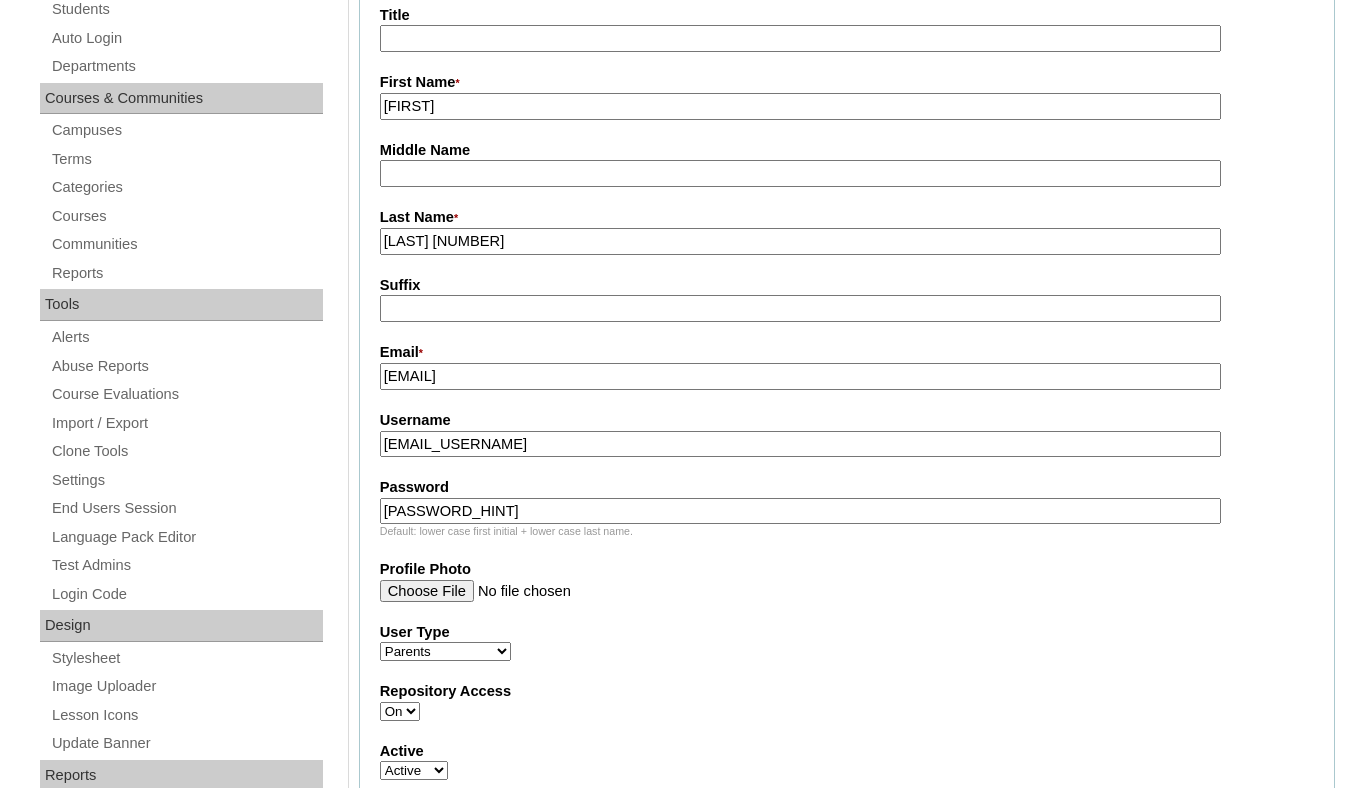 type on "[PASSWORD_HINT]" 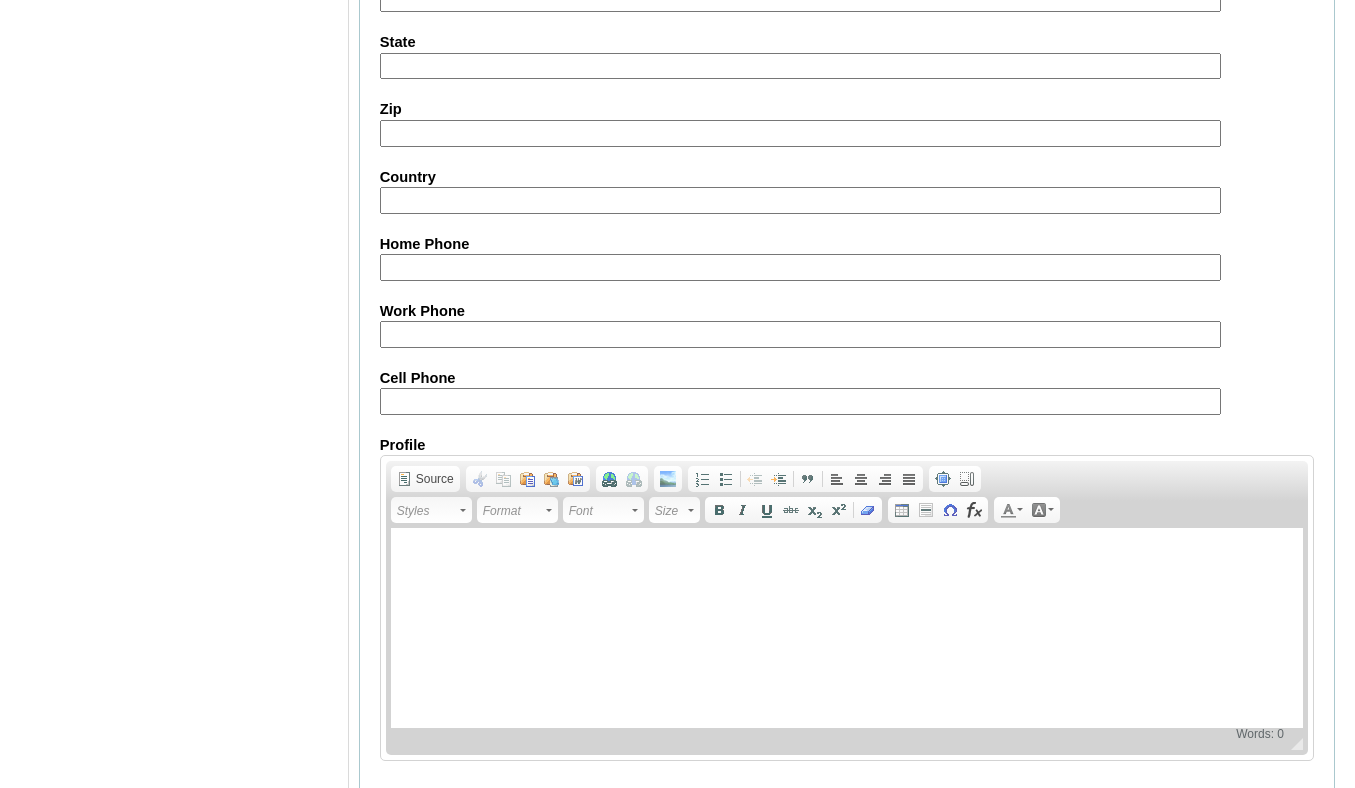 scroll, scrollTop: 1935, scrollLeft: 0, axis: vertical 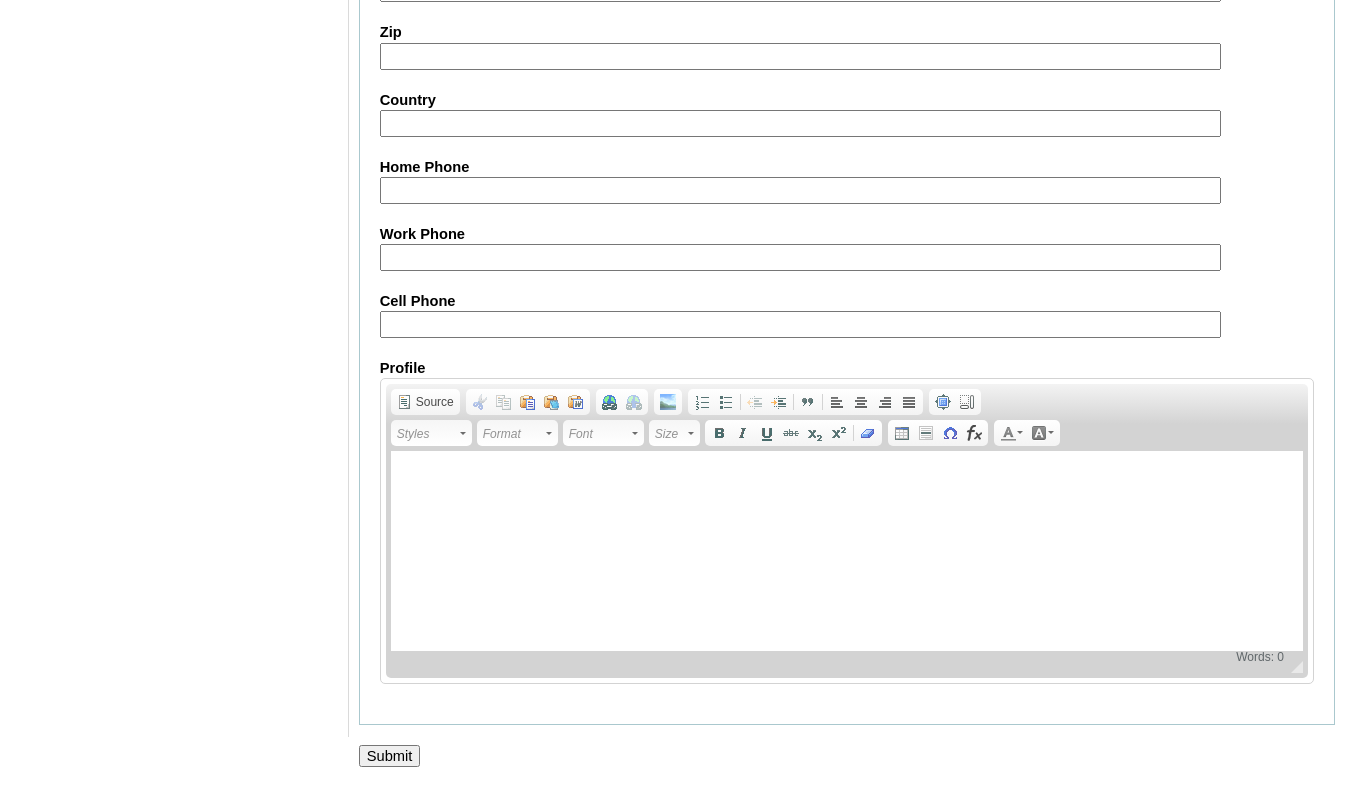 click on "Submit" at bounding box center [390, 756] 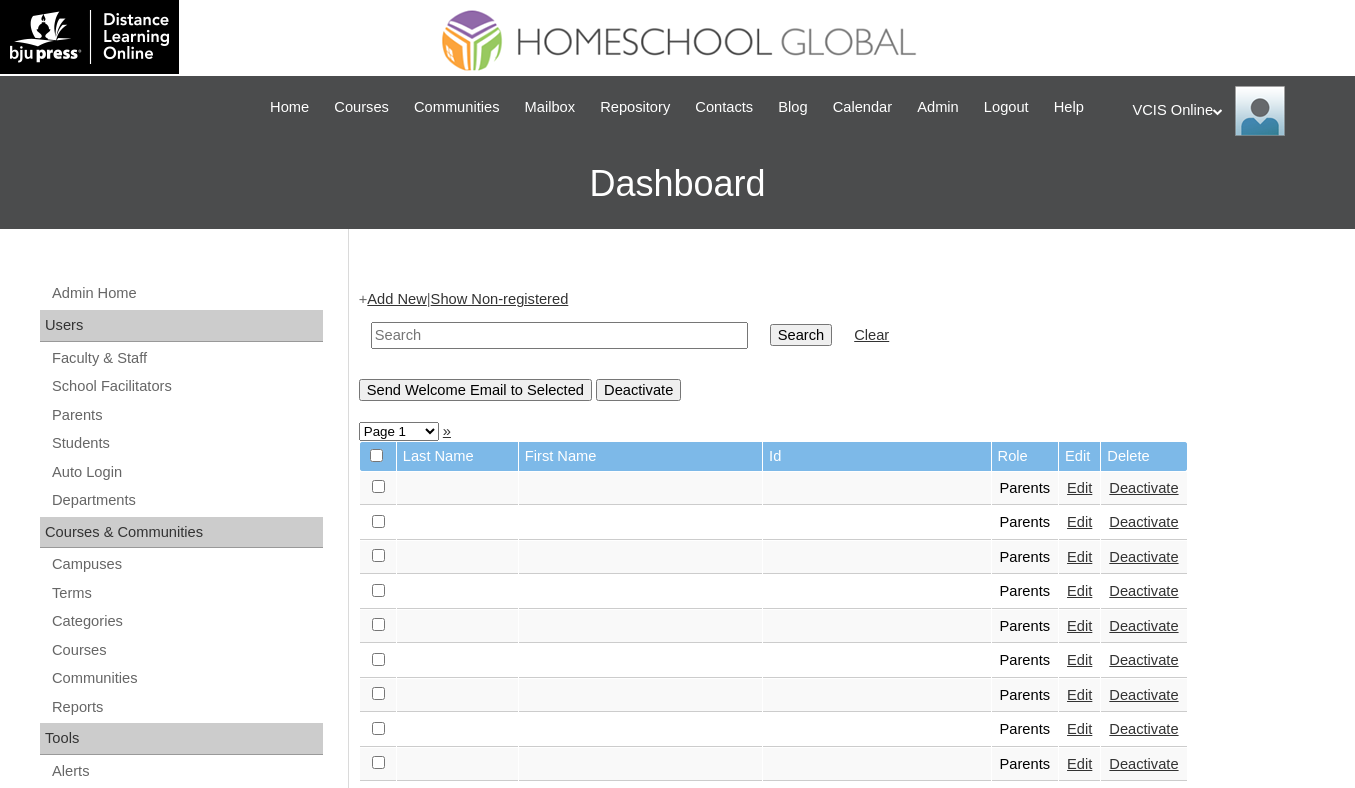 scroll, scrollTop: 0, scrollLeft: 0, axis: both 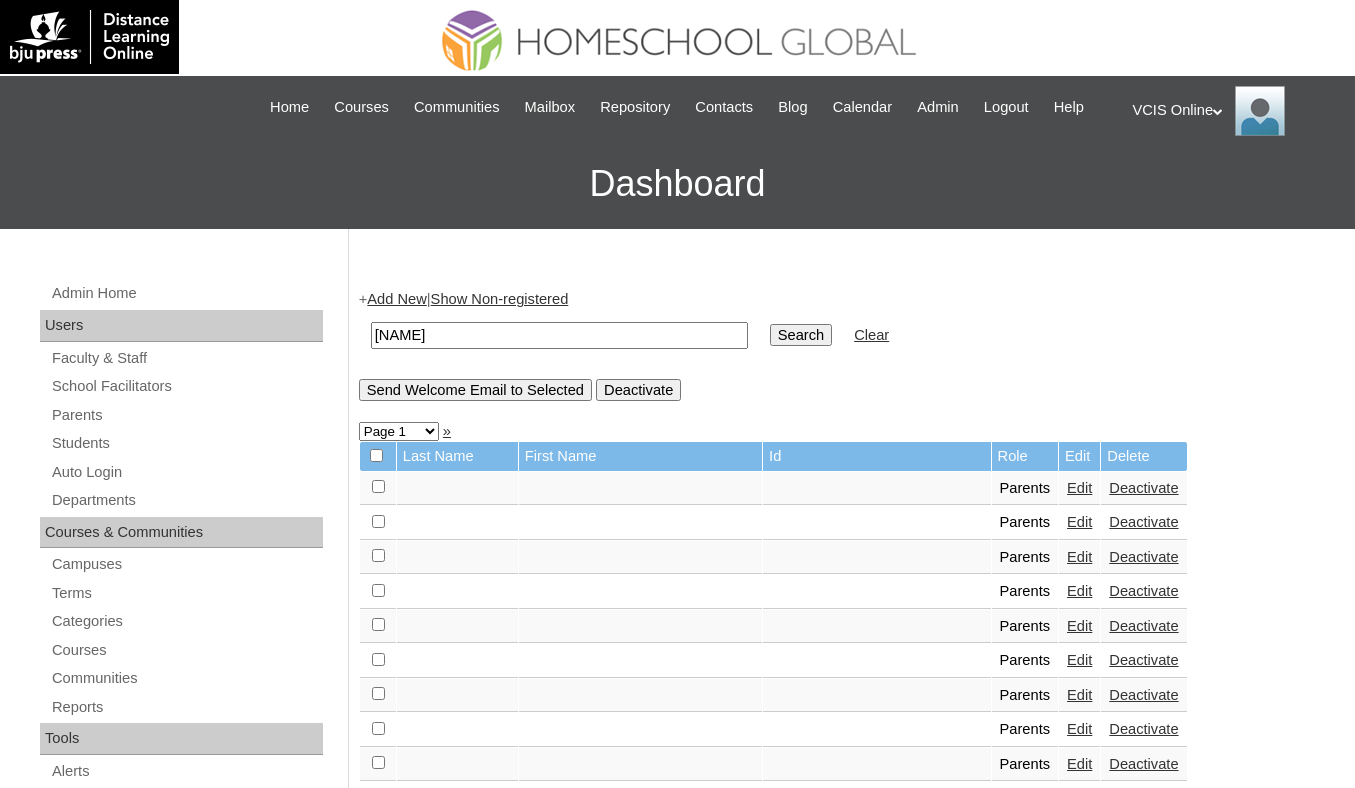 type on "roldan" 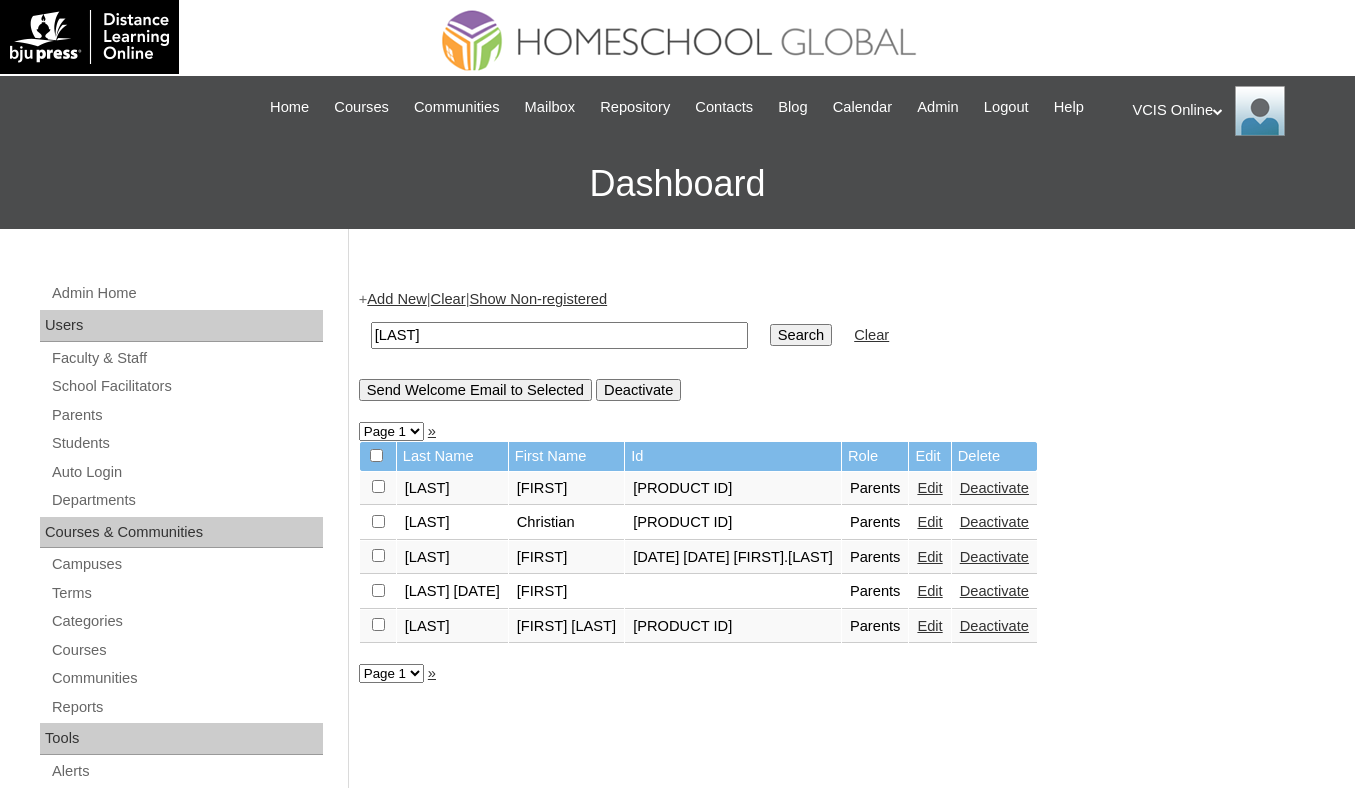 scroll, scrollTop: 0, scrollLeft: 0, axis: both 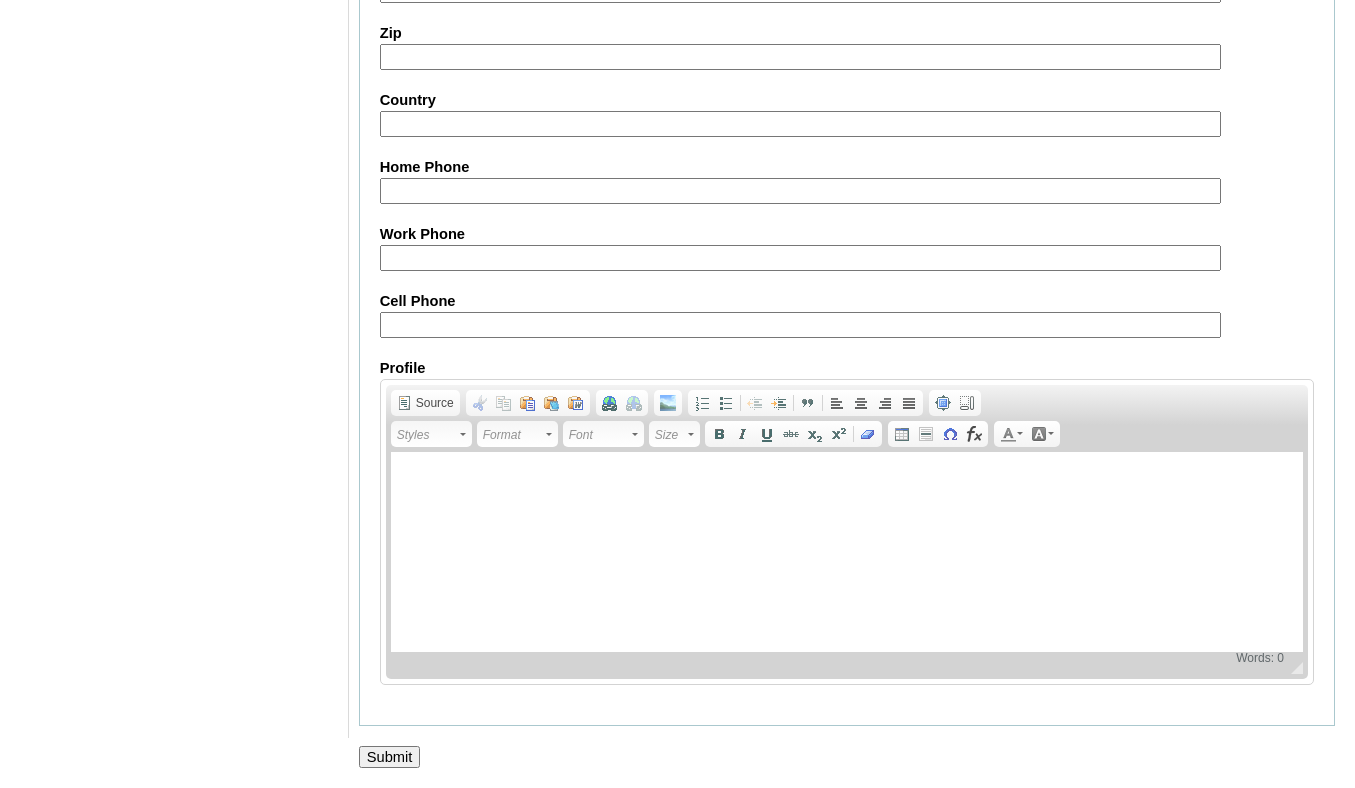 click on "Submit" at bounding box center (390, 757) 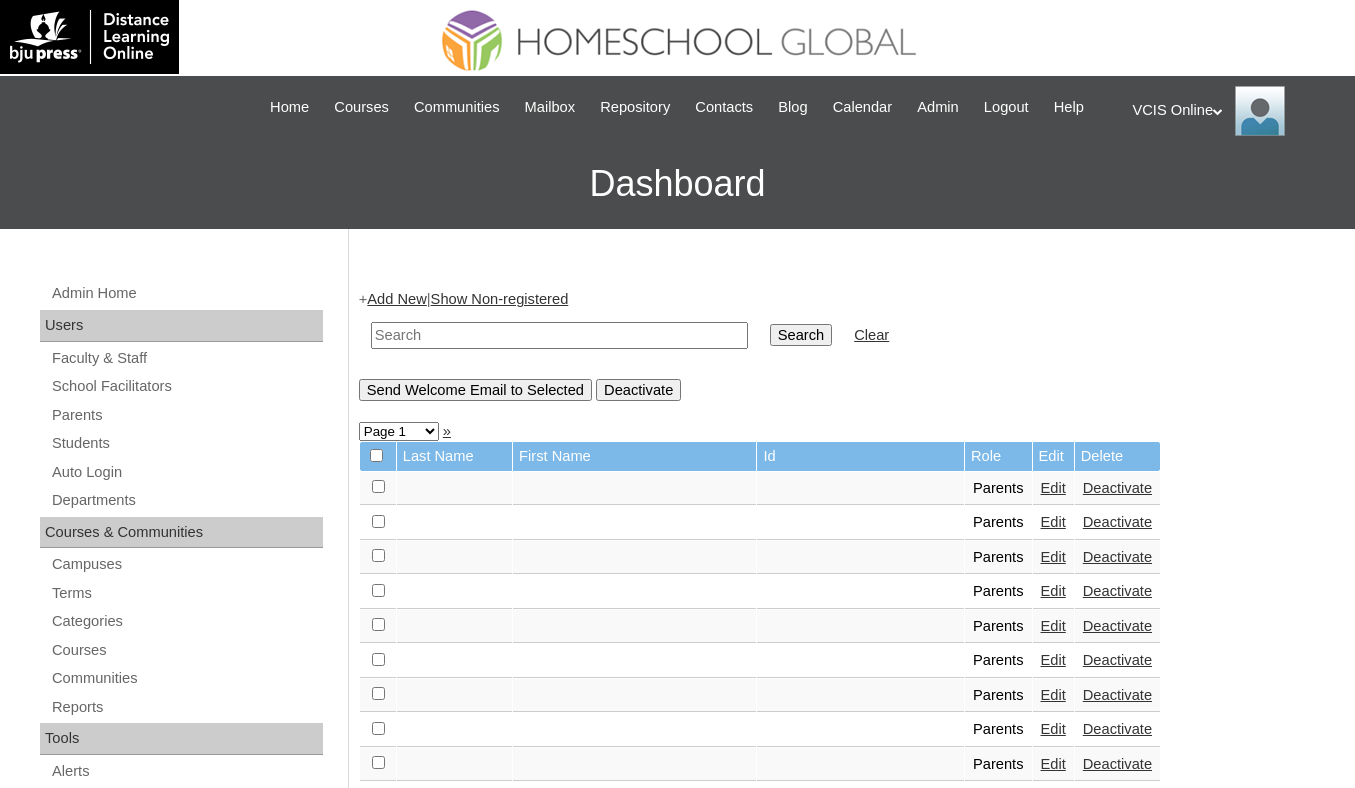 scroll, scrollTop: 0, scrollLeft: 0, axis: both 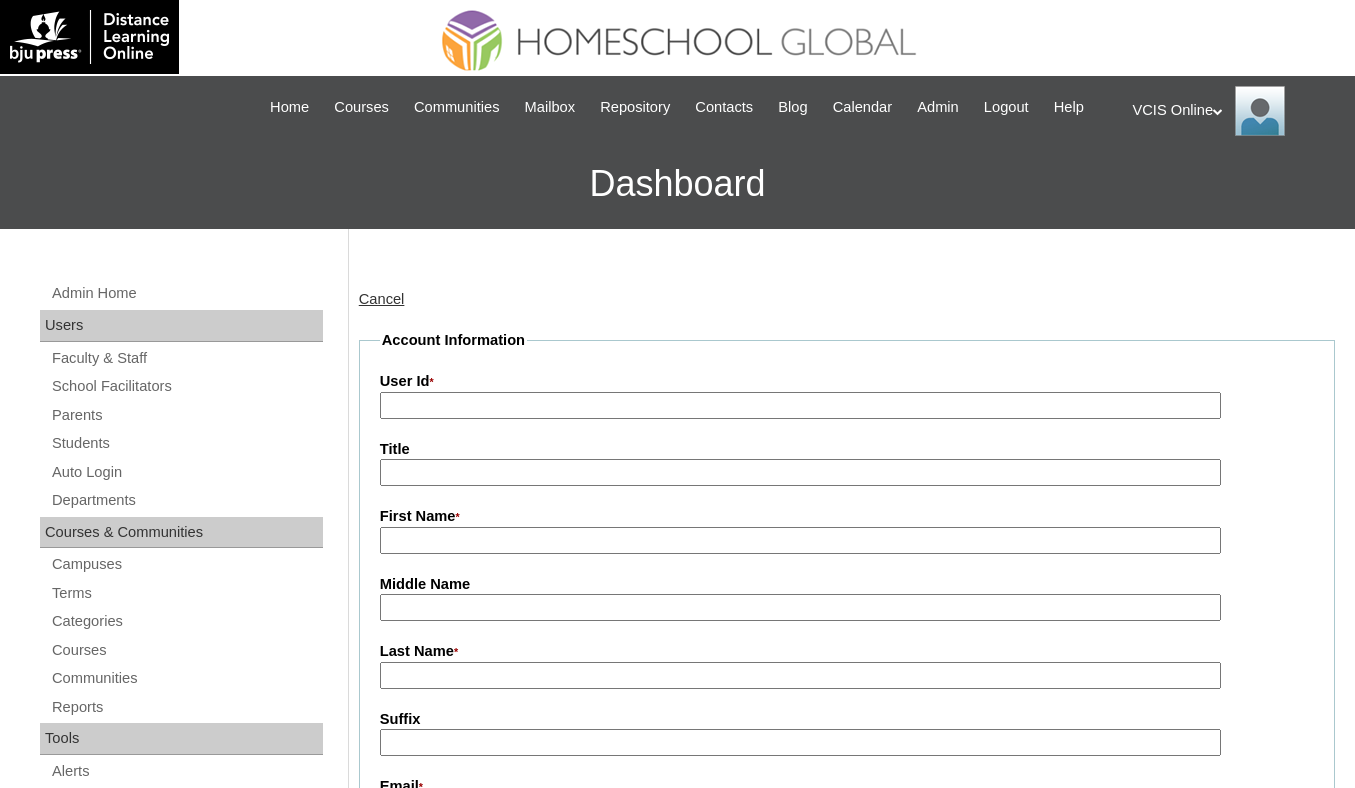 click on "First Name  *" at bounding box center [800, 540] 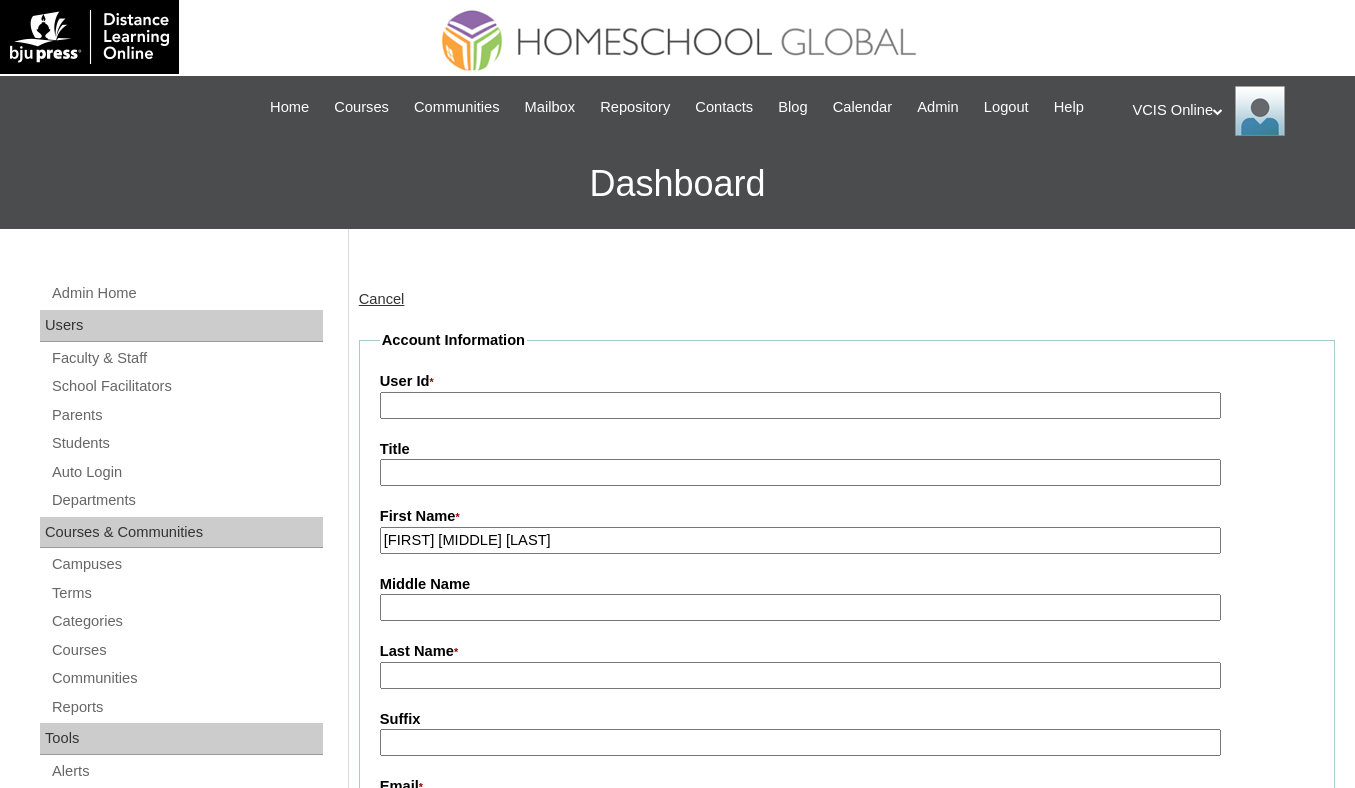 type on "Lualhati Mae" 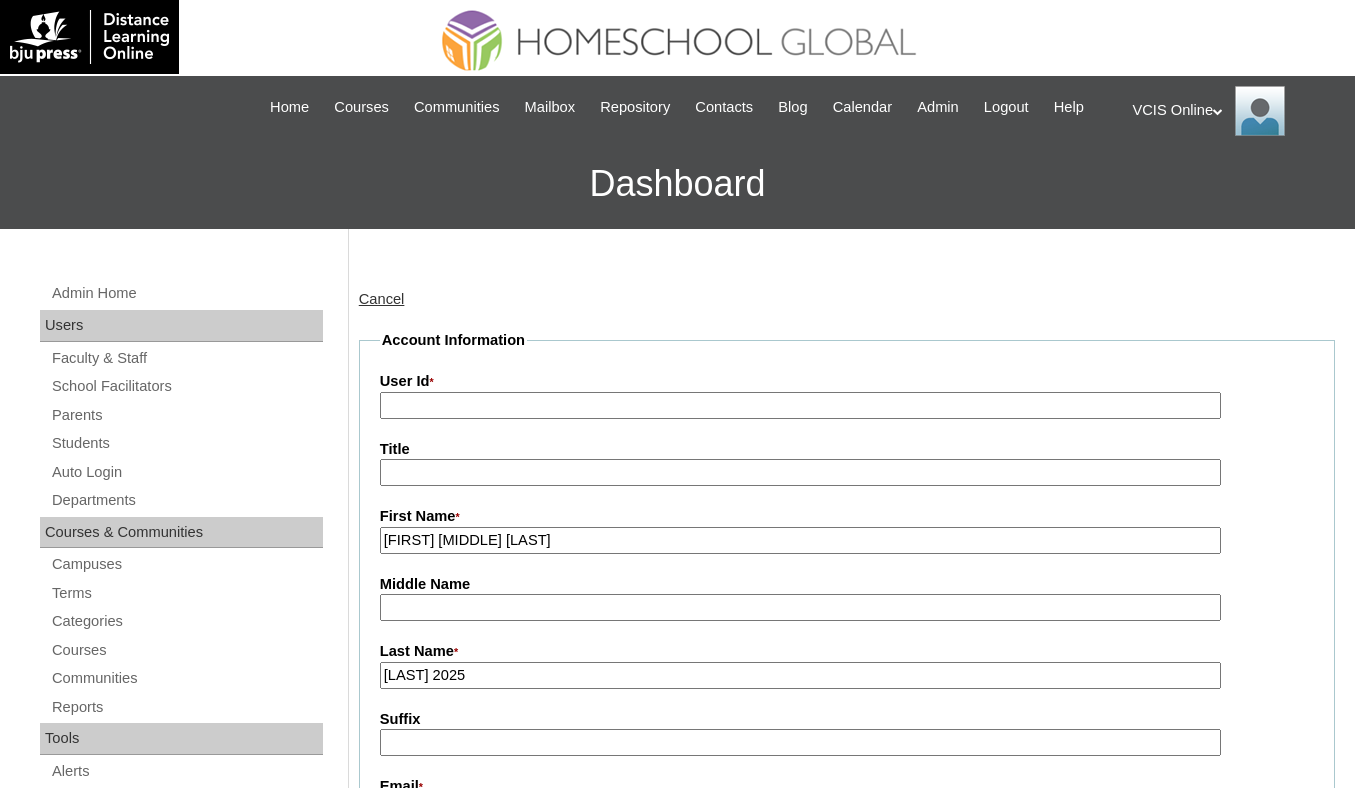 type on "Lopez 2025" 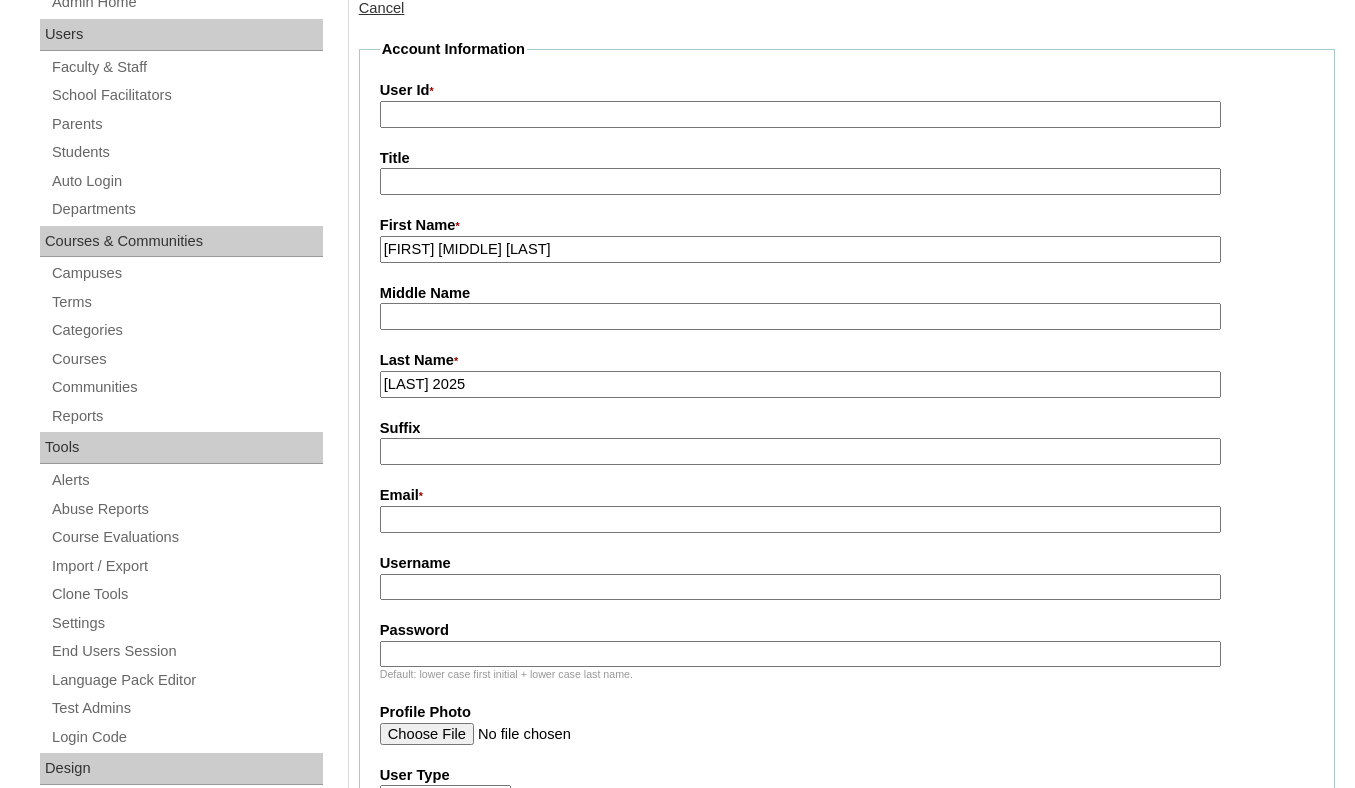 scroll, scrollTop: 292, scrollLeft: 0, axis: vertical 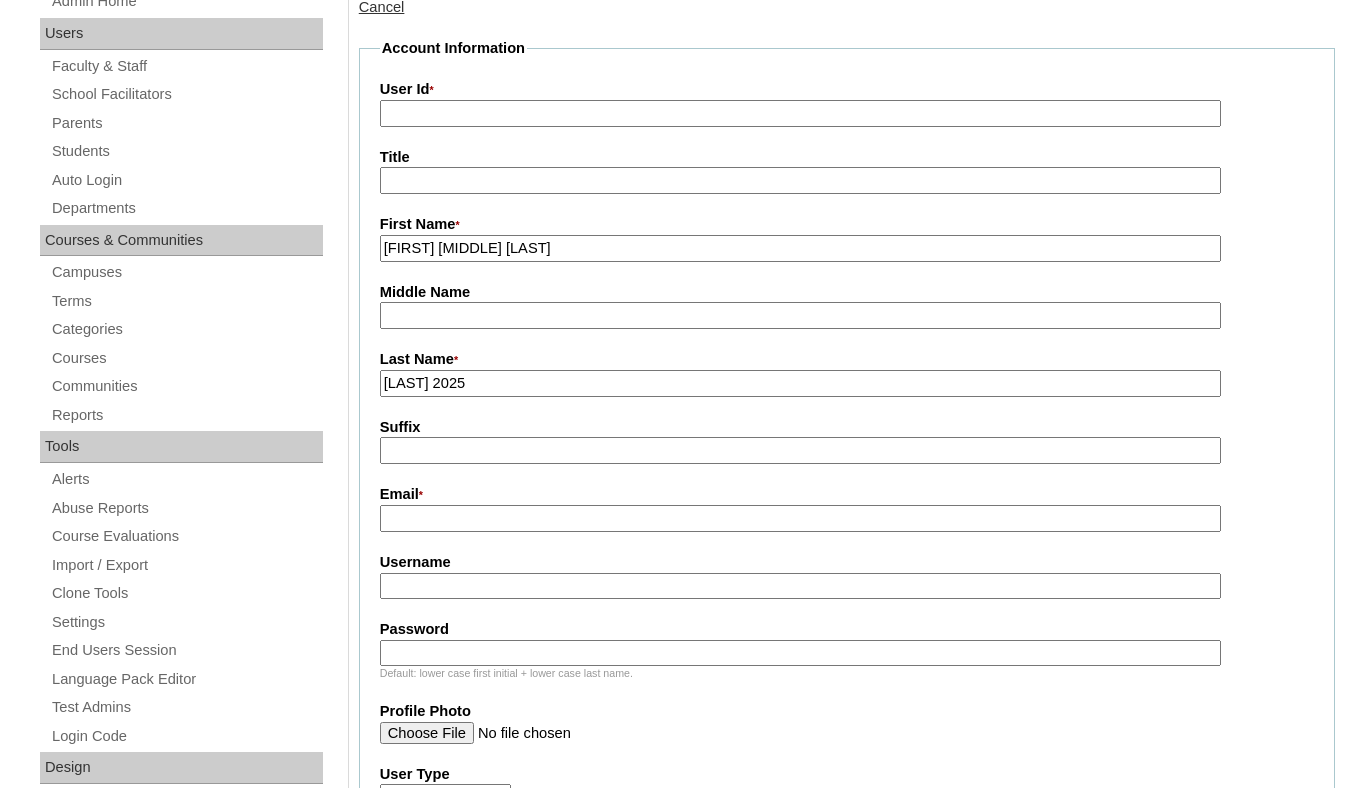 click on "Email  *" at bounding box center [800, 518] 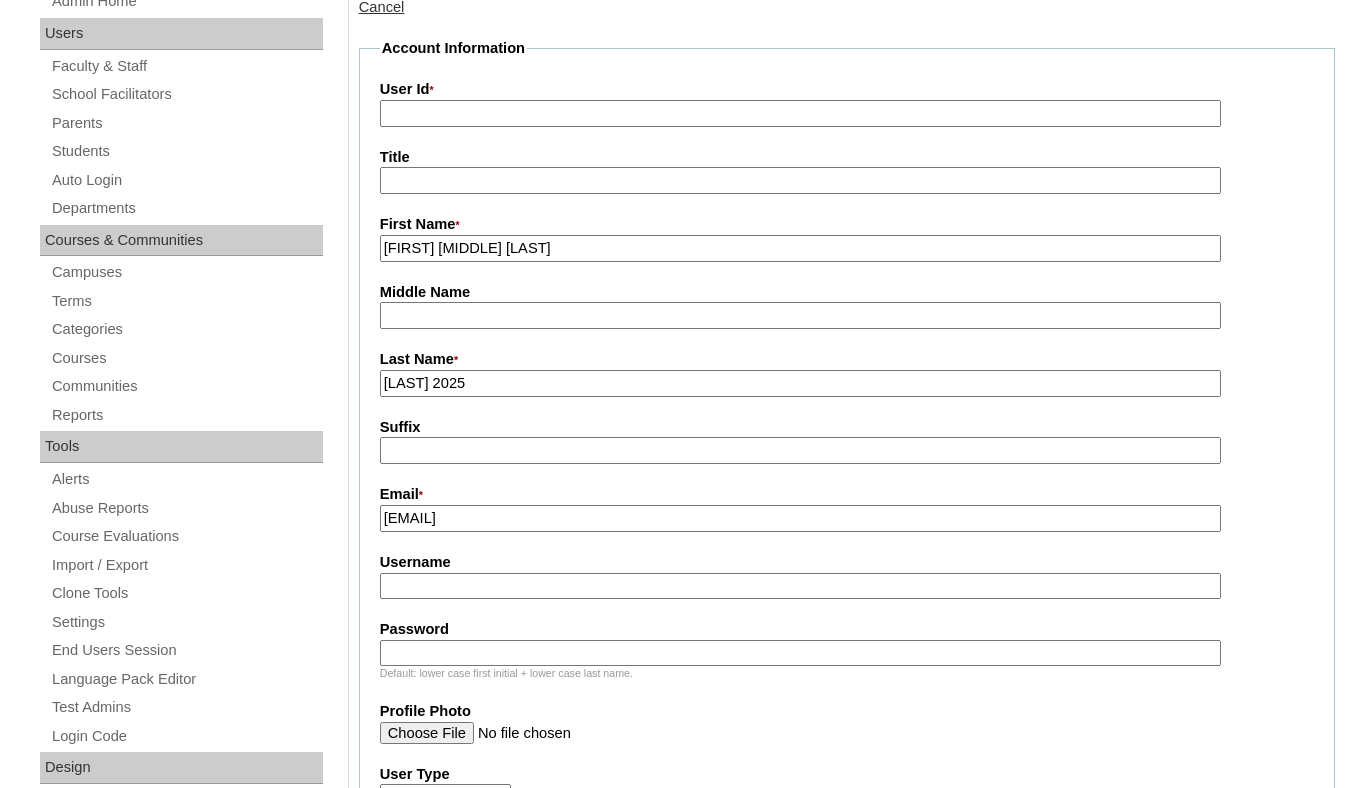 type on "maelopezdevera@gmail.com" 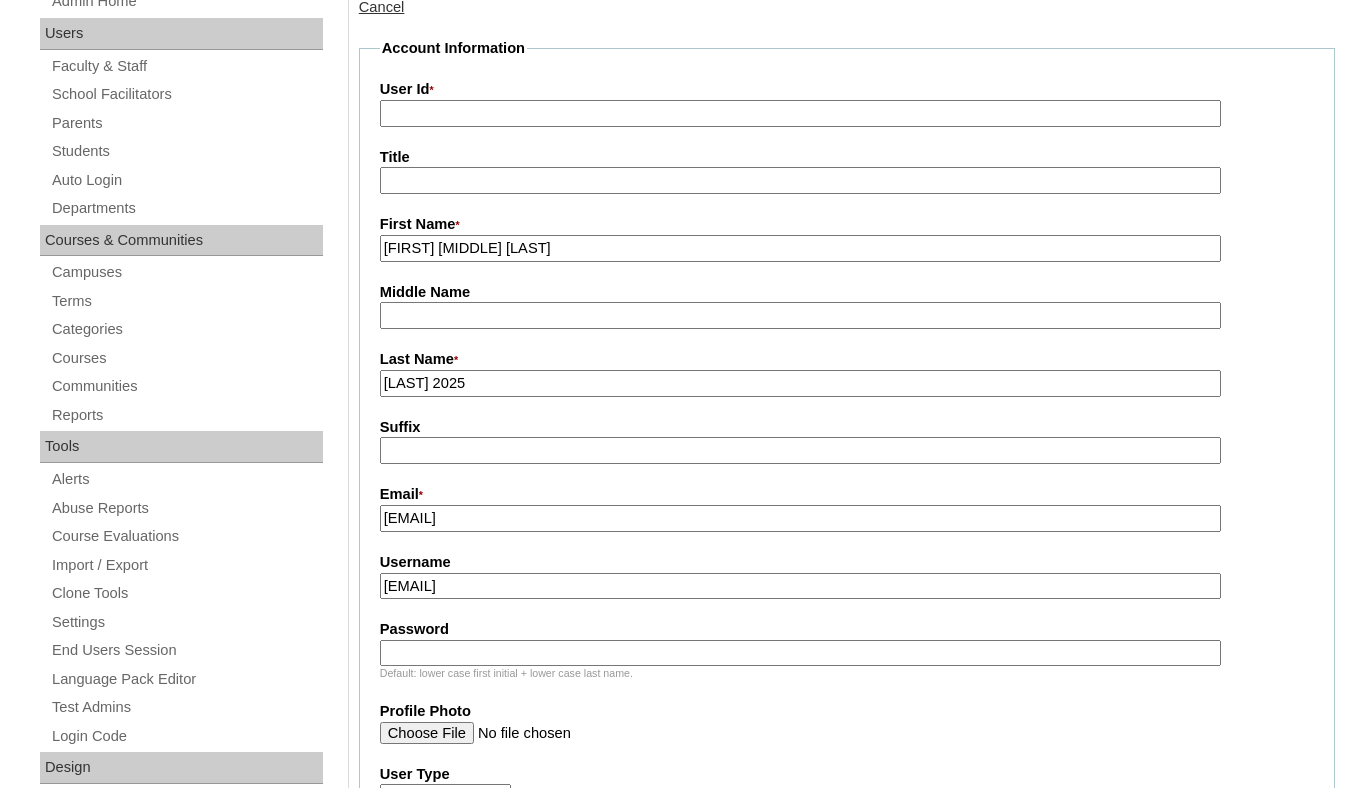 type on "lmlopez2025" 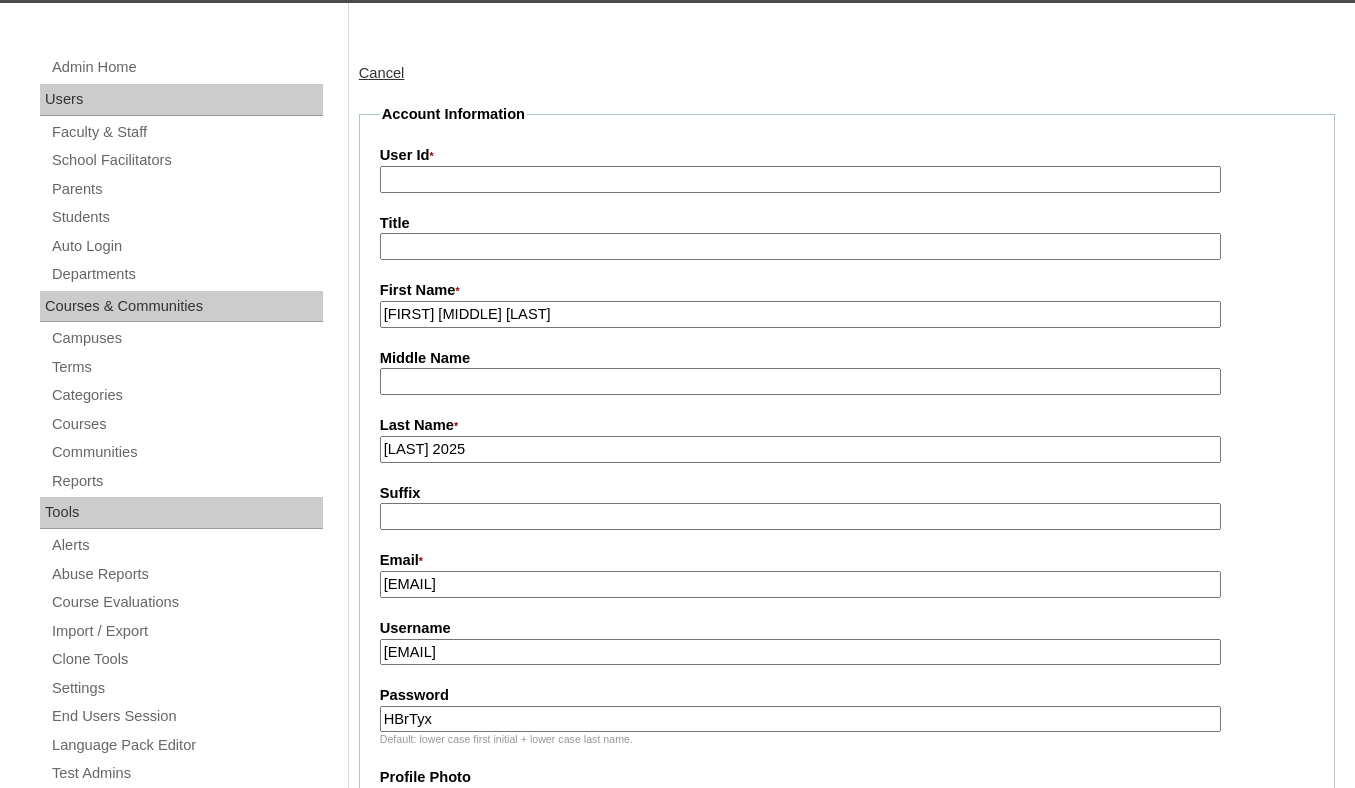 type on "HBrTyx" 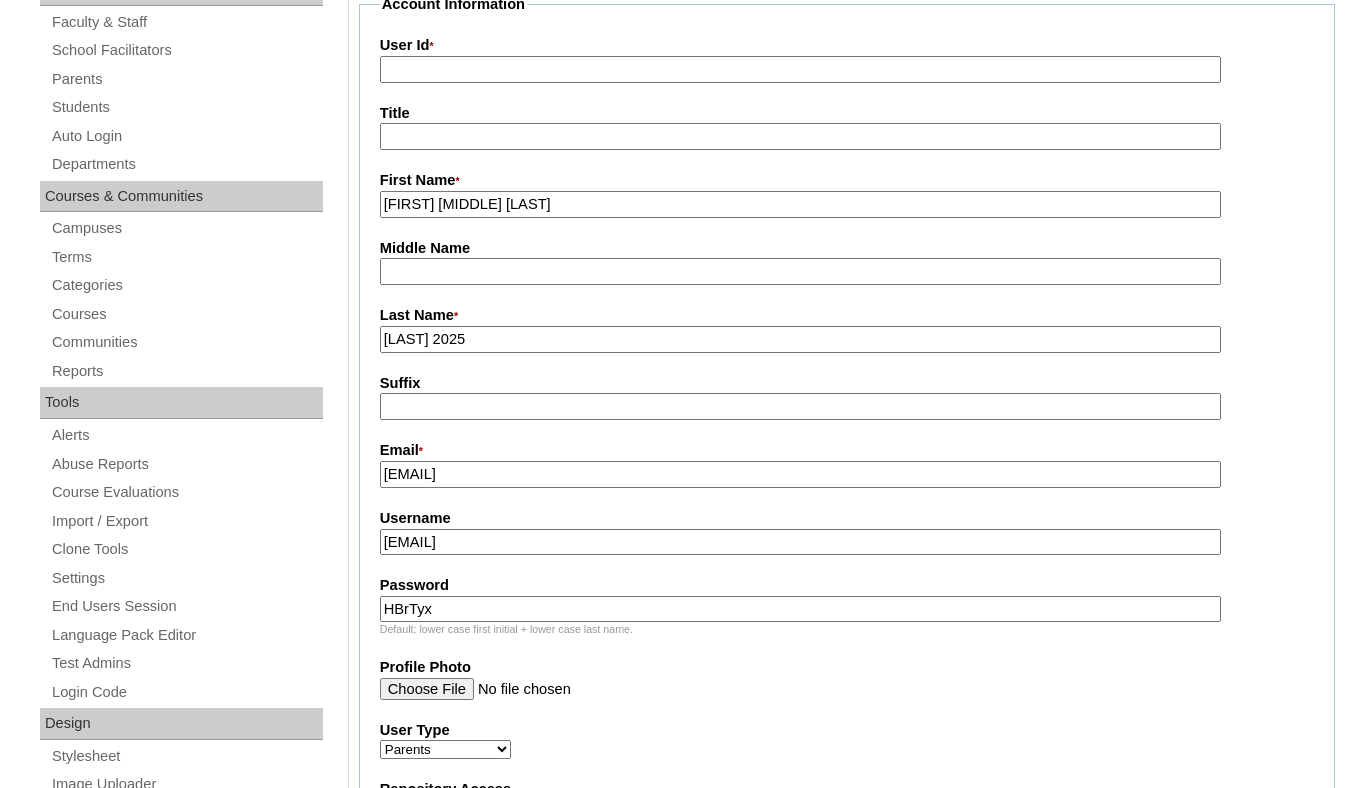scroll, scrollTop: 247, scrollLeft: 0, axis: vertical 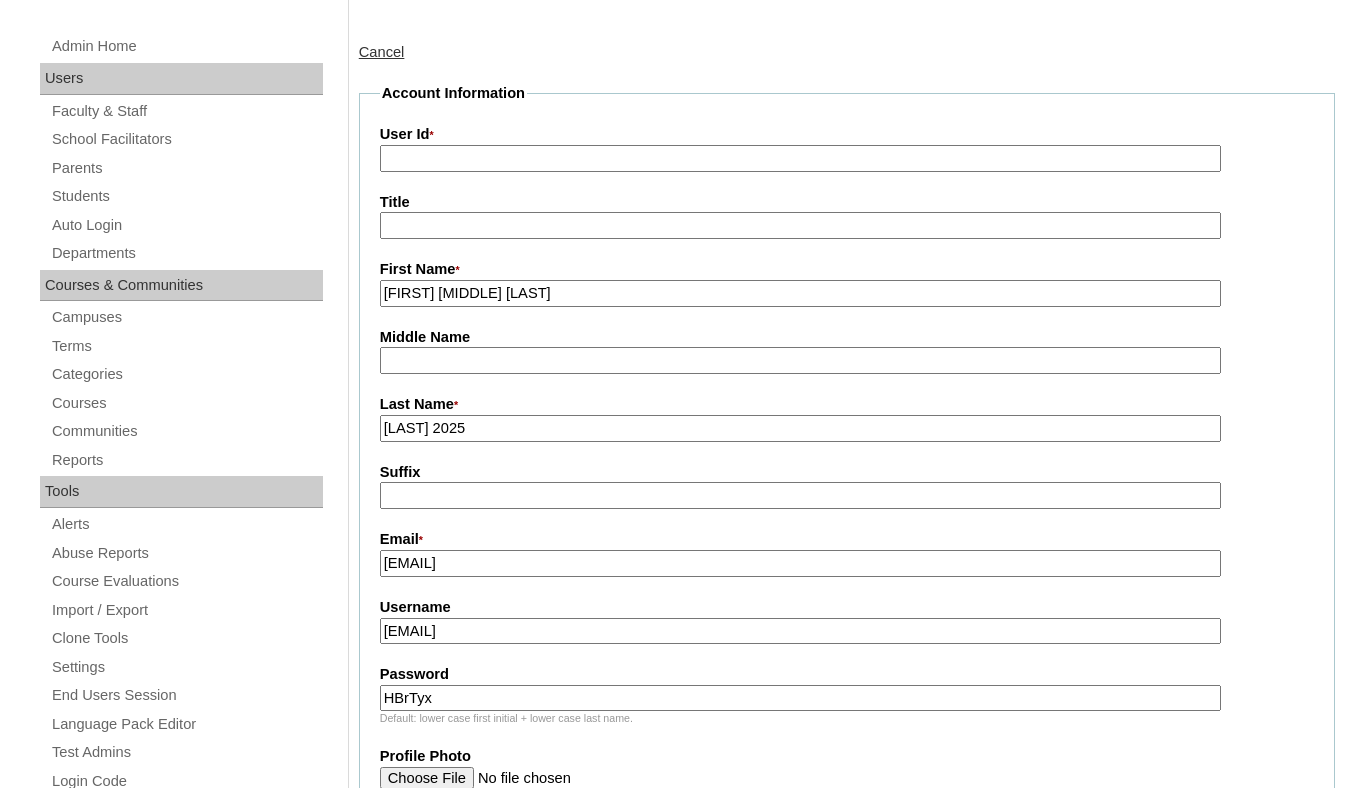 click on "Suffix" at bounding box center (847, 472) 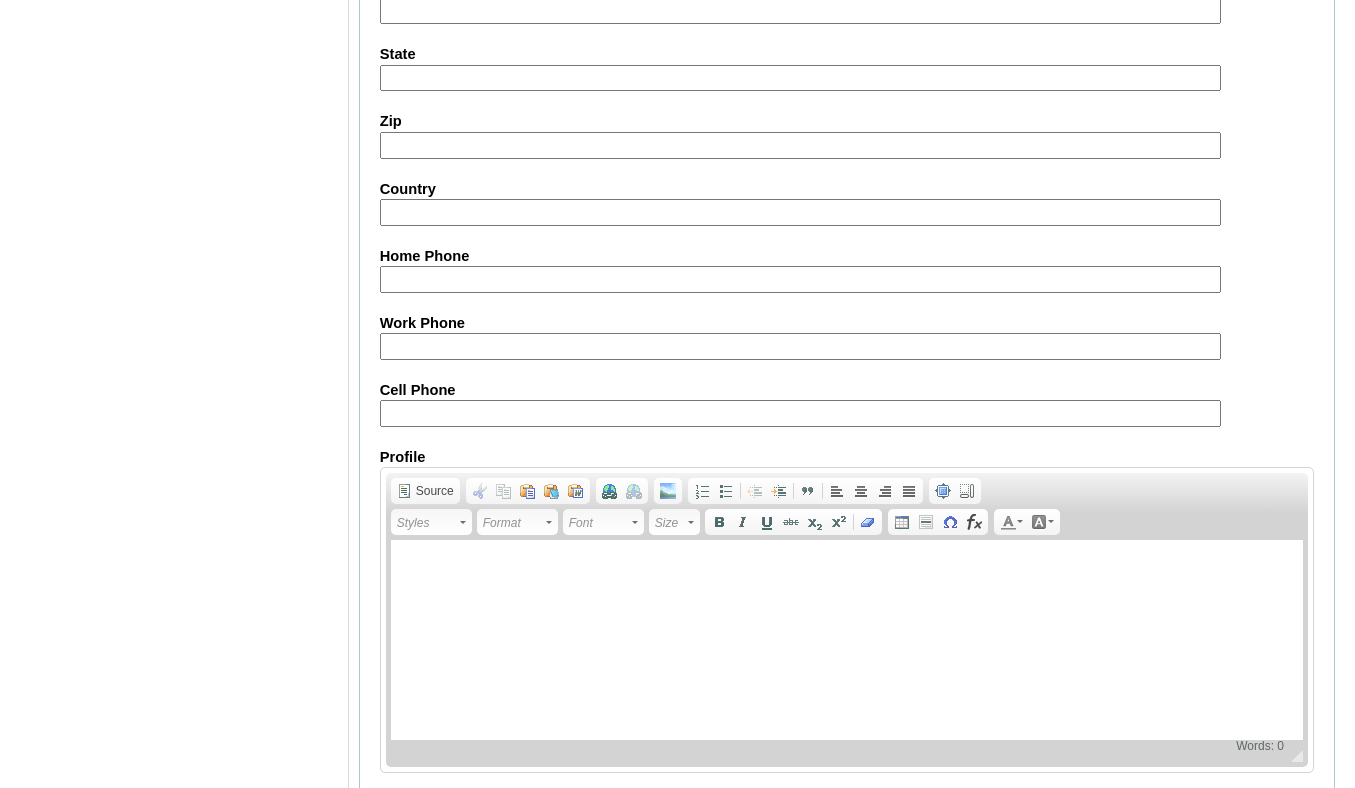 scroll, scrollTop: 1935, scrollLeft: 0, axis: vertical 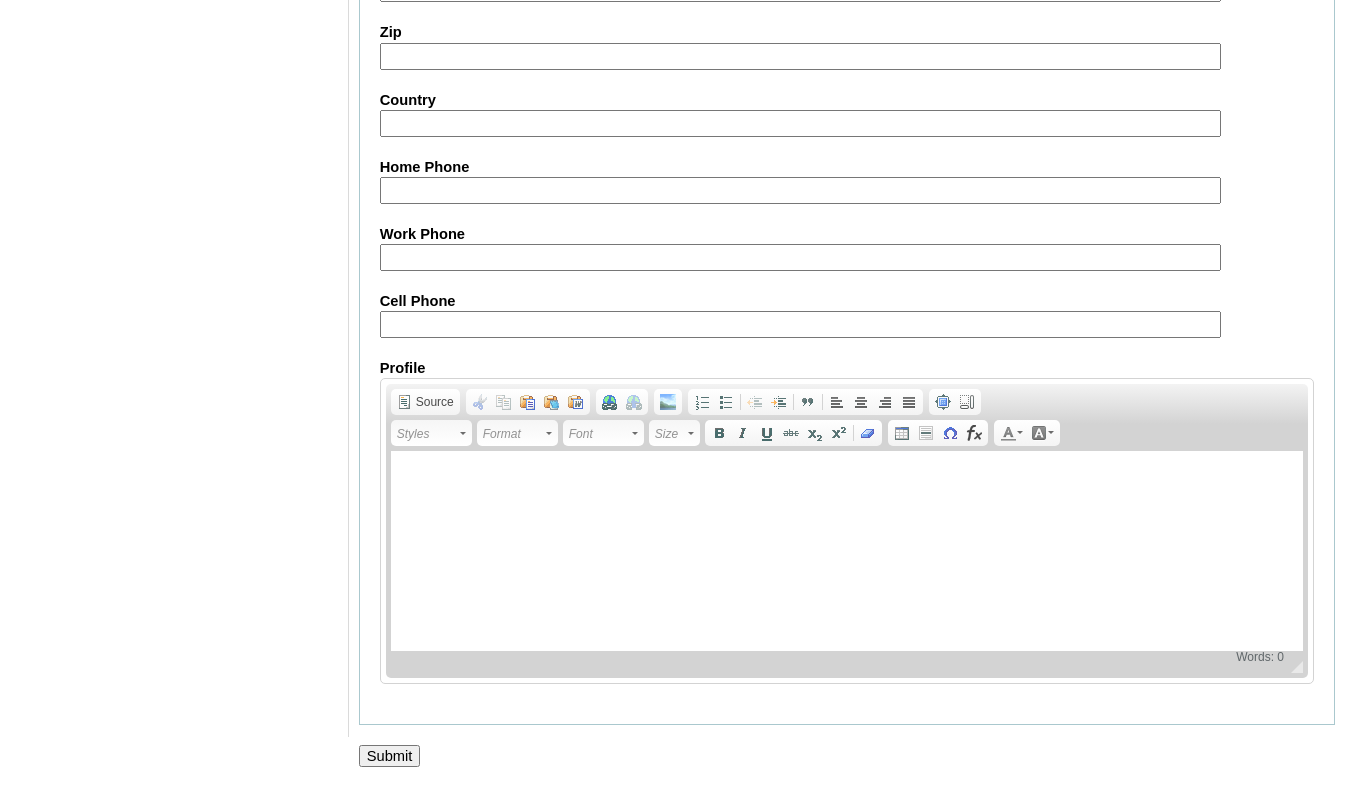 click on "Submit" at bounding box center (390, 756) 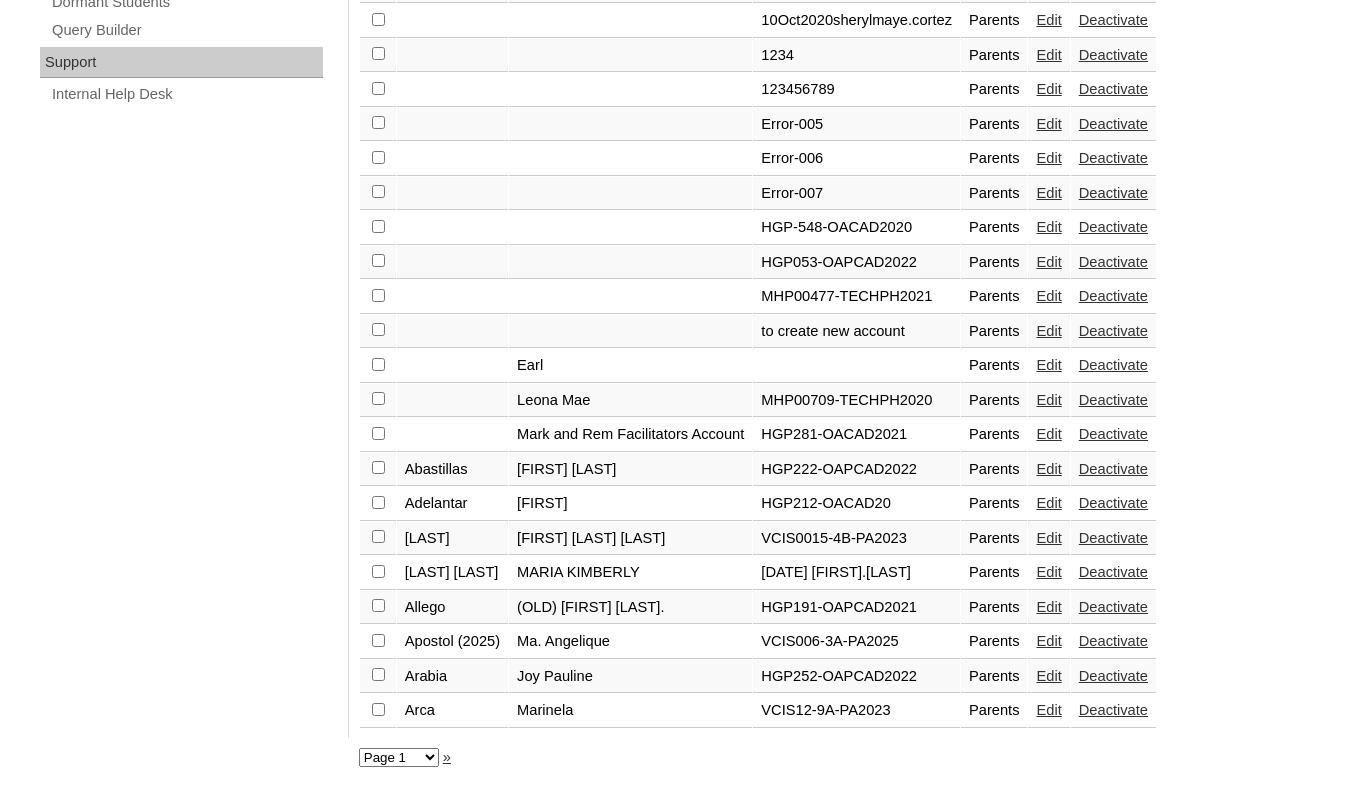 scroll, scrollTop: 0, scrollLeft: 0, axis: both 